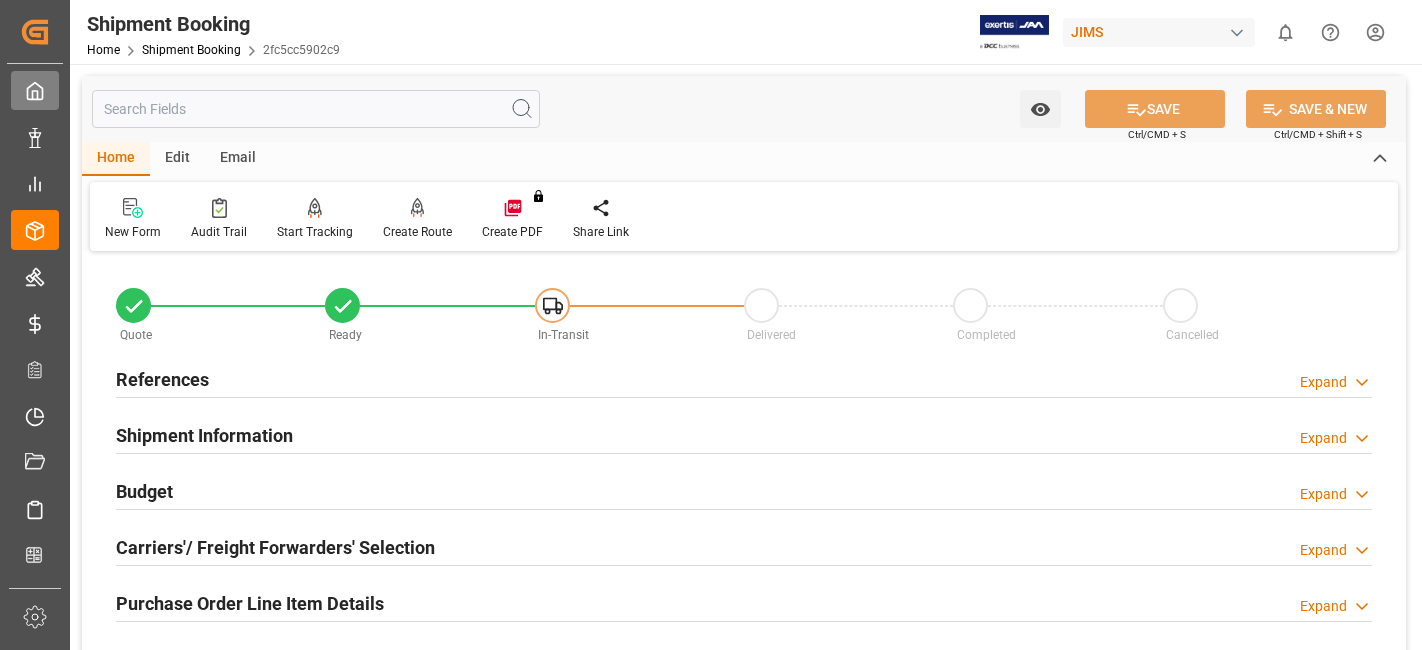 scroll, scrollTop: 0, scrollLeft: 0, axis: both 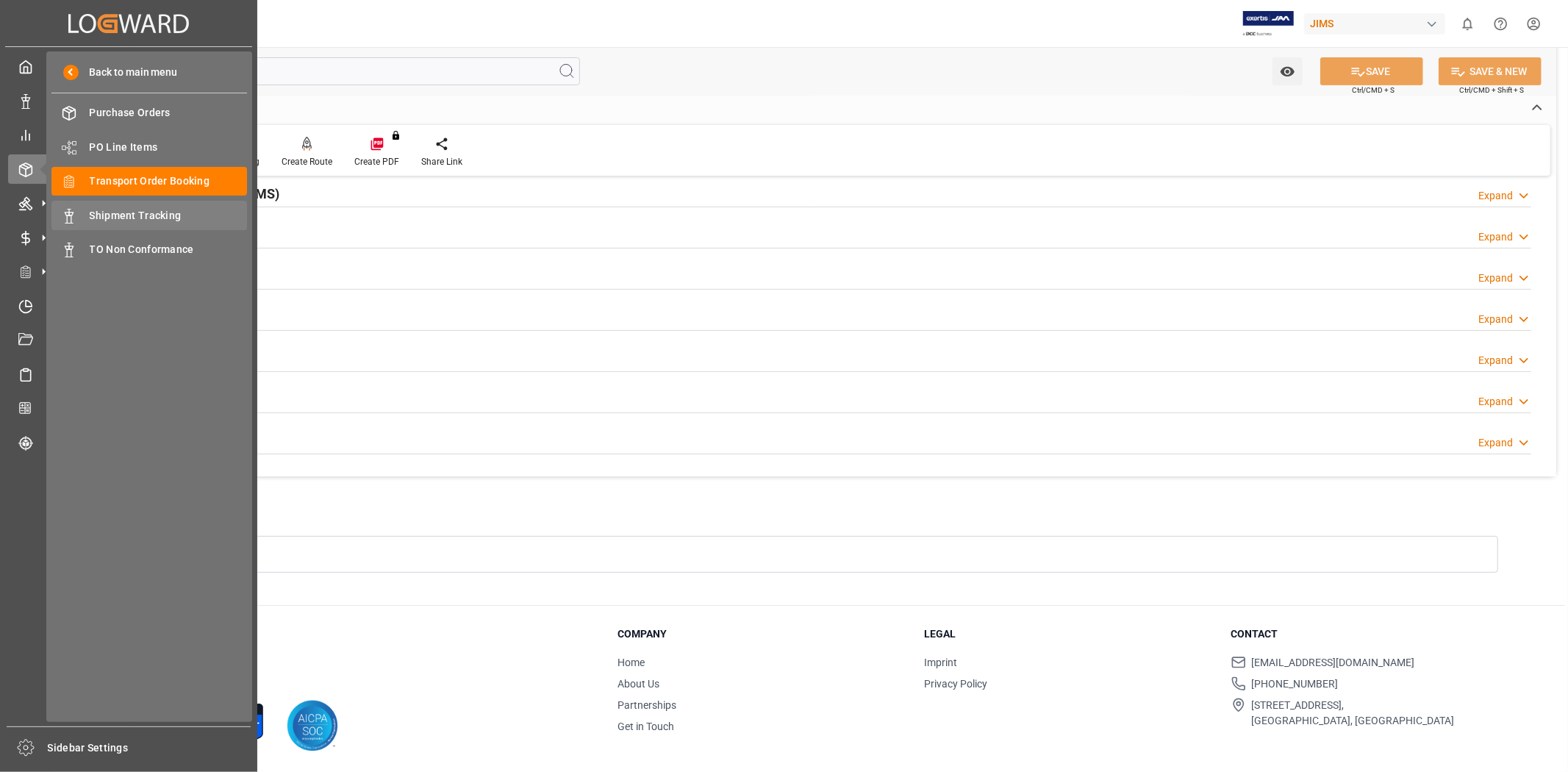 click on "Shipment Tracking" at bounding box center [168, 215] 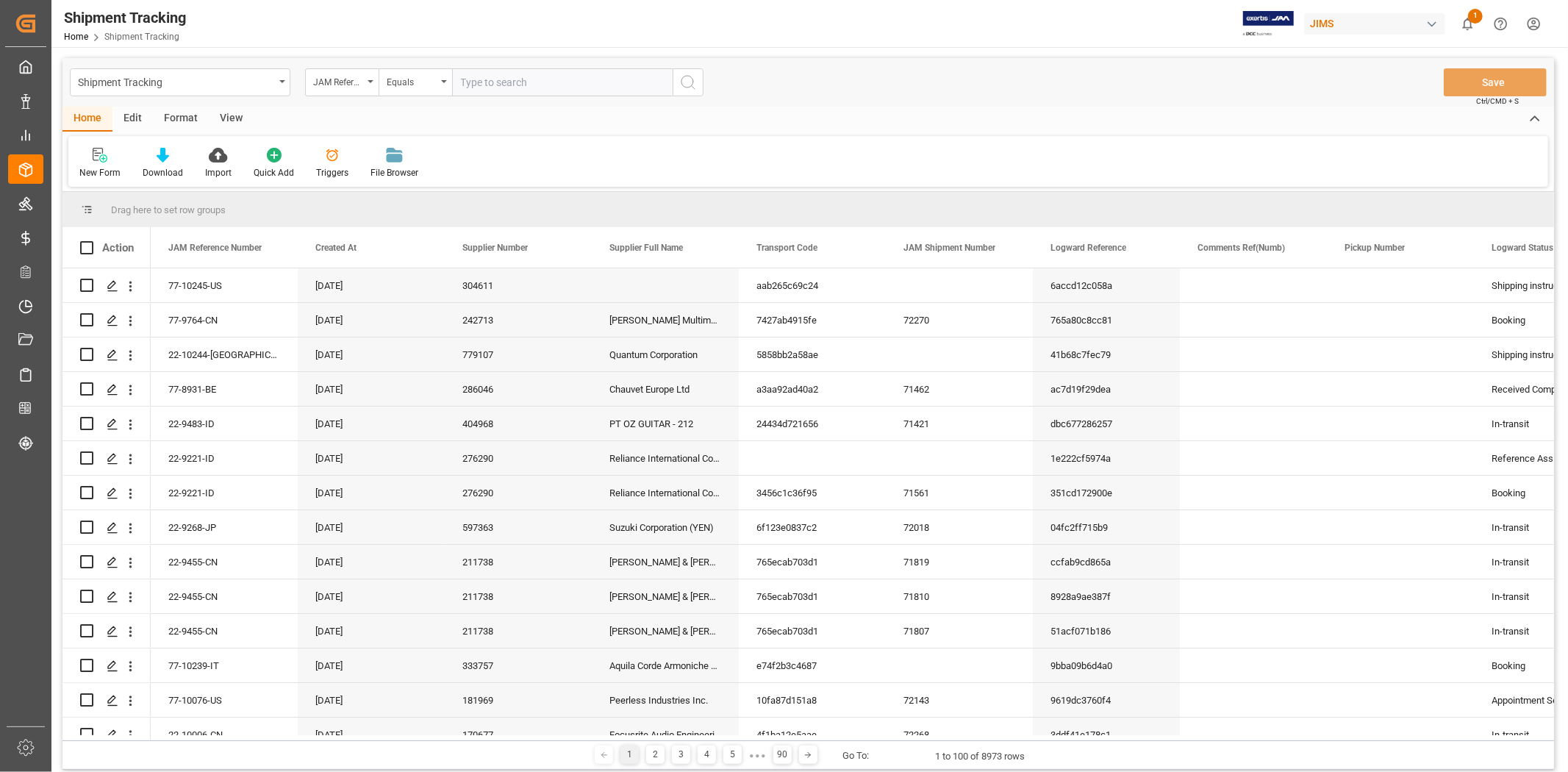 click on "JAM Reference Number" at bounding box center [342, 82] 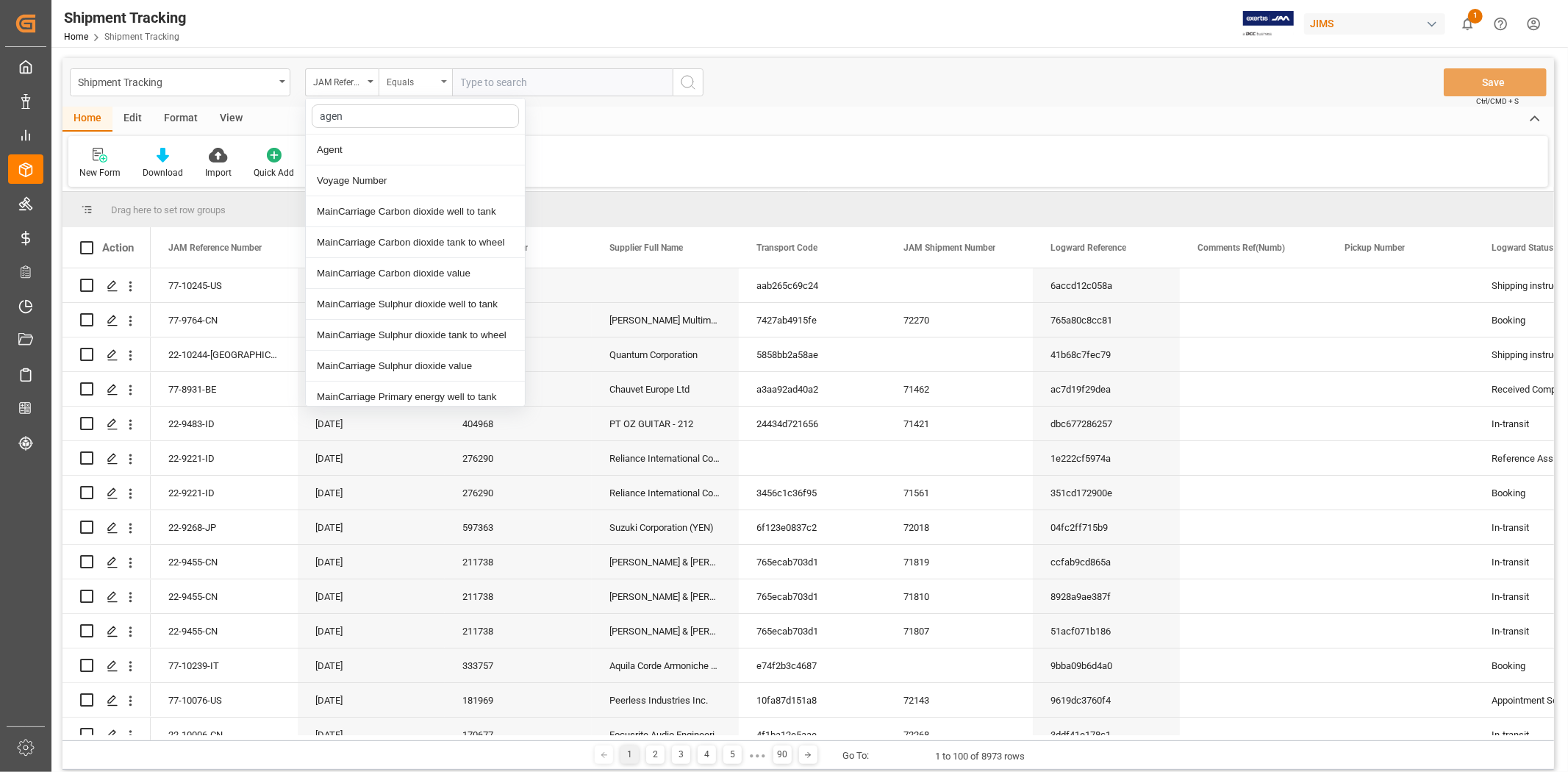 type on "agent" 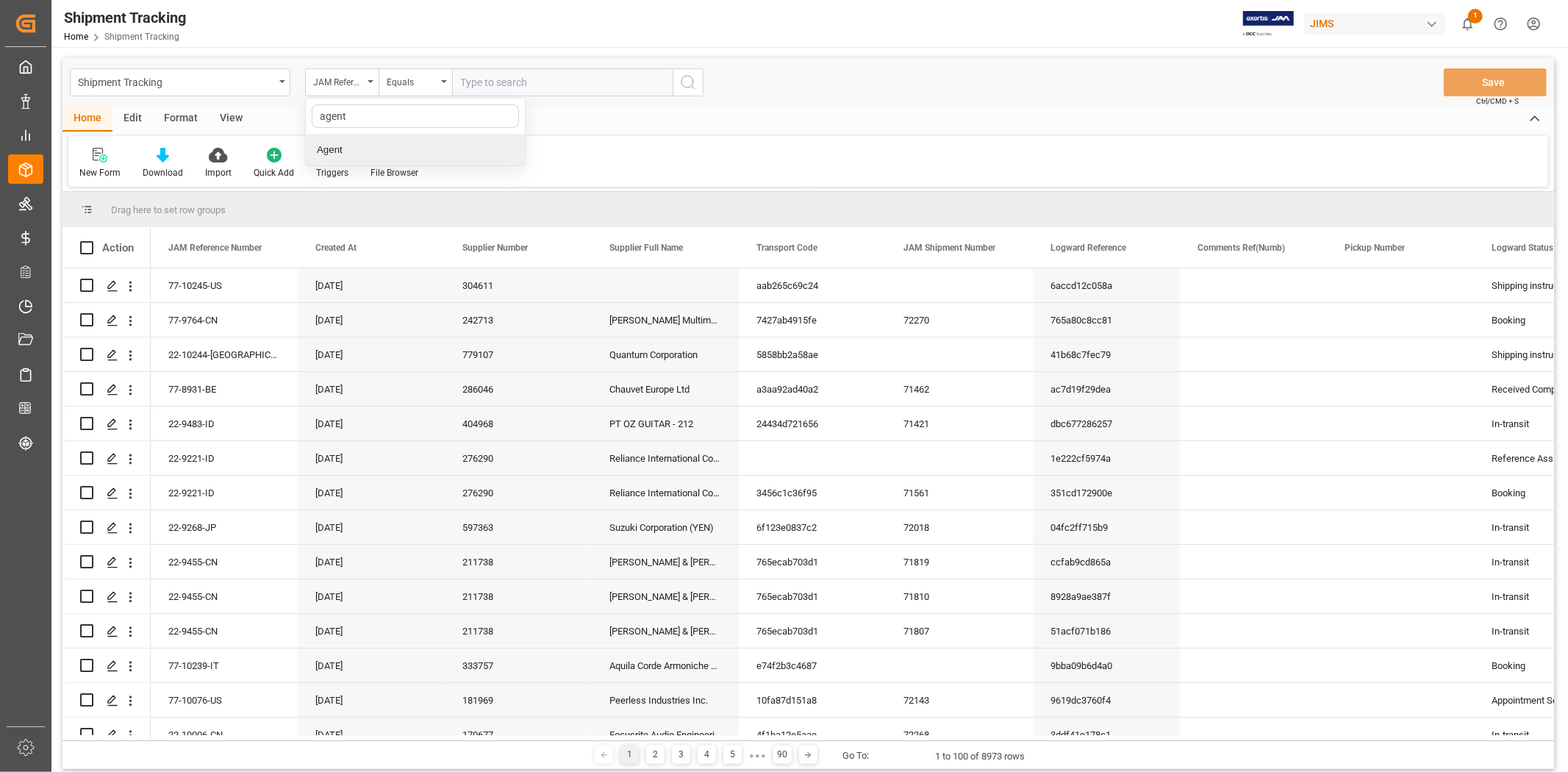 click on "Agent" at bounding box center (415, 150) 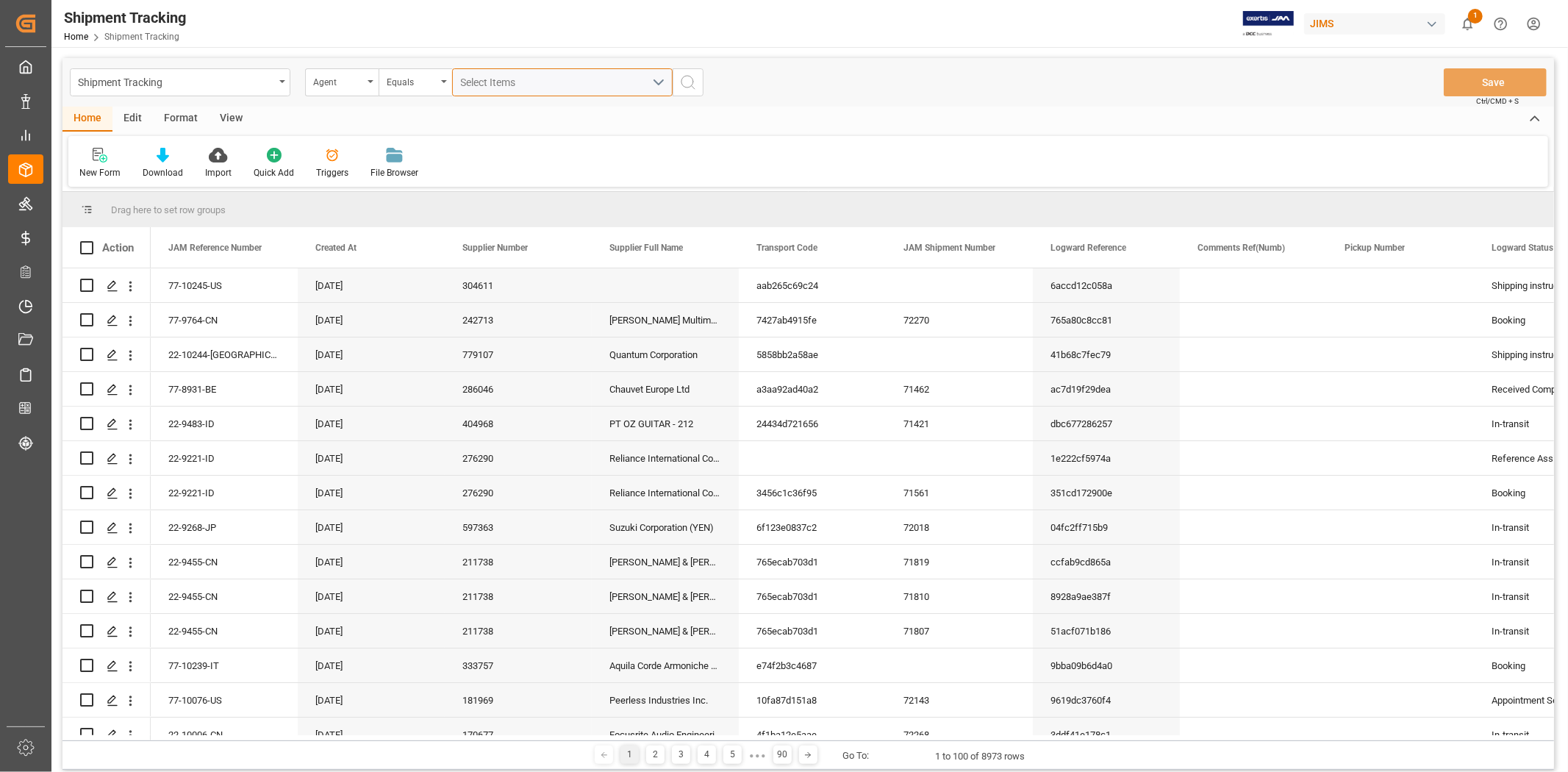 click on "Select Items" at bounding box center (492, 82) 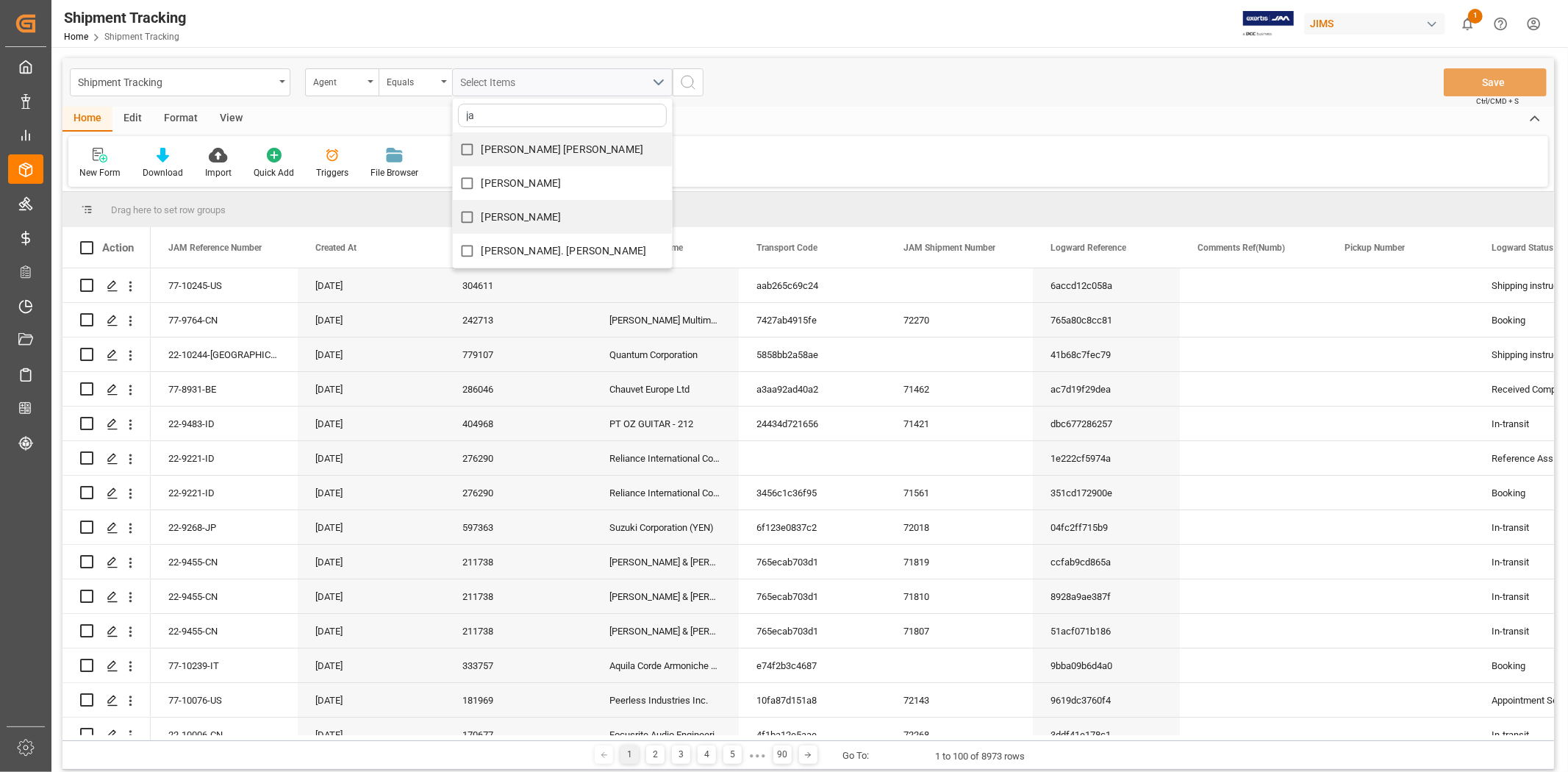 type on "ja" 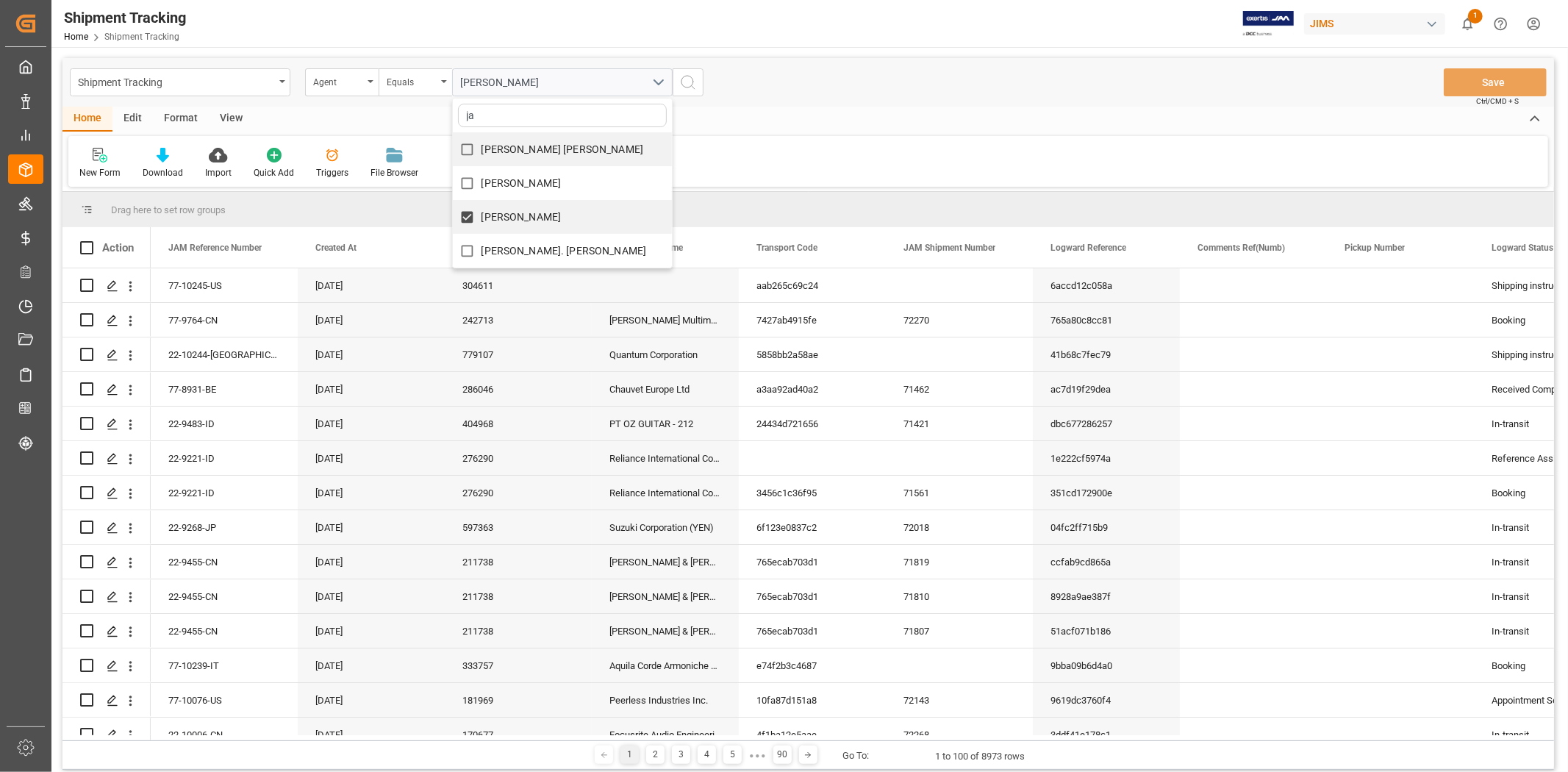 click 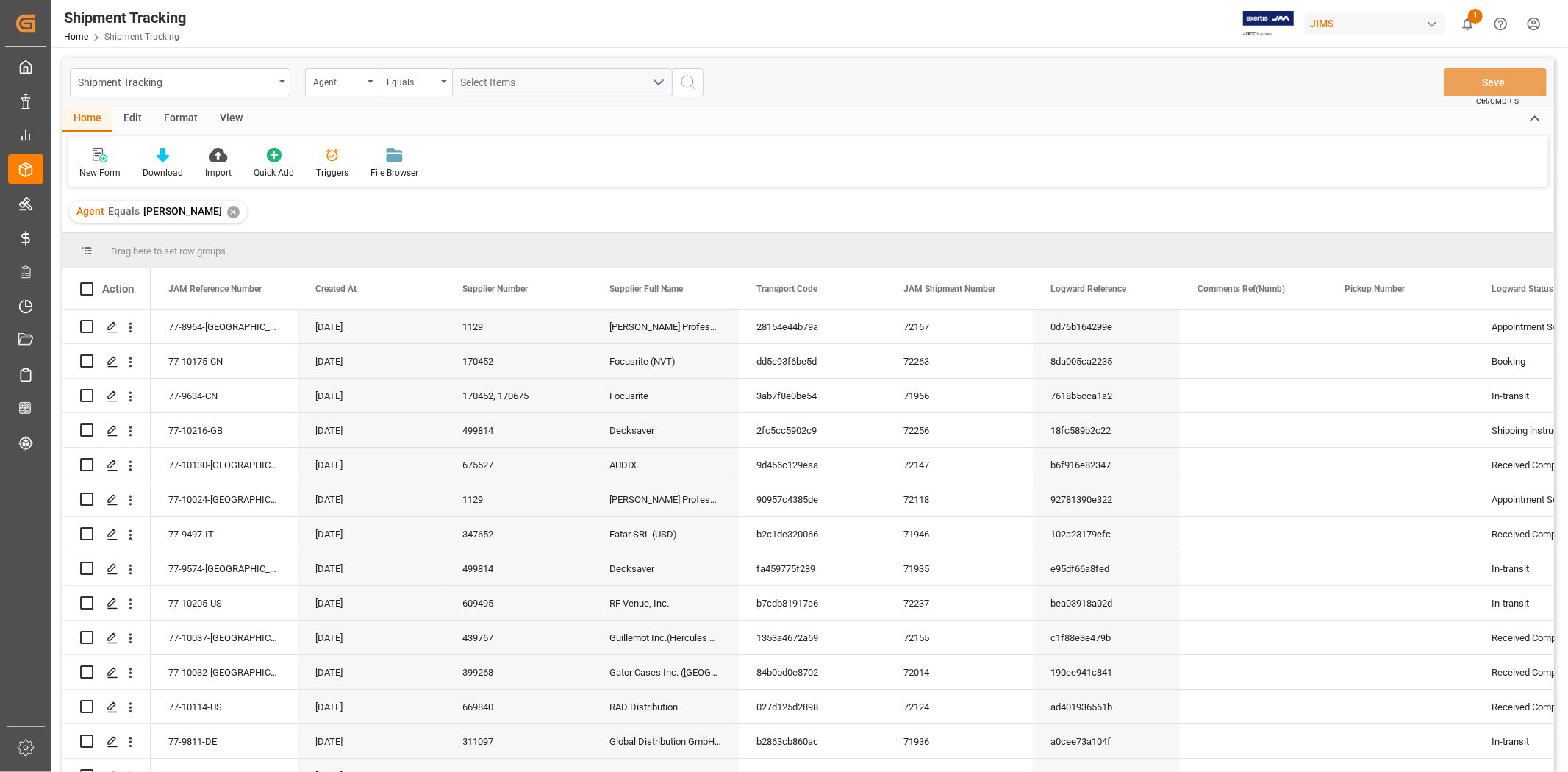 click on "View" at bounding box center [231, 119] 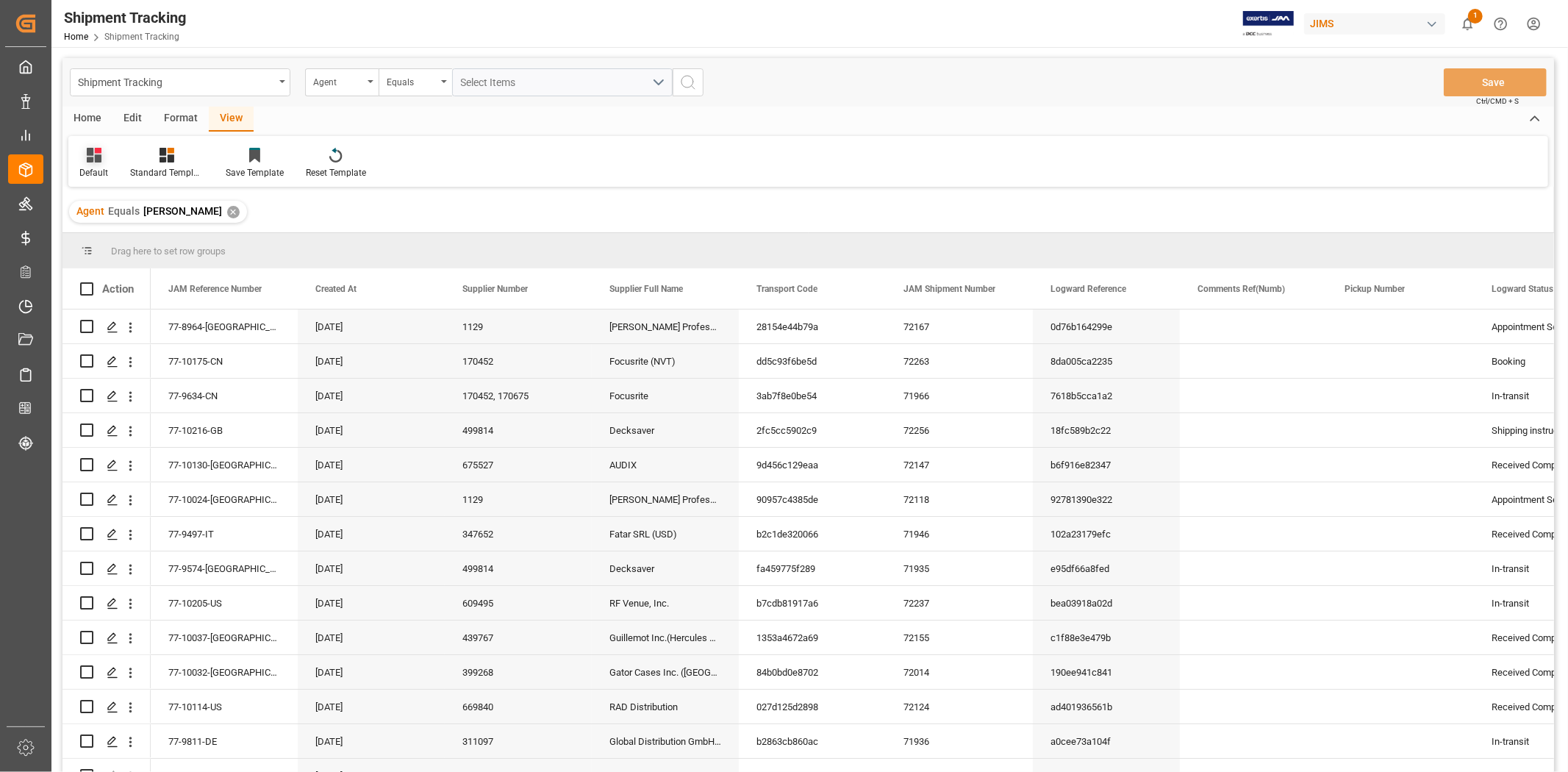 click on "Default" at bounding box center [93, 173] 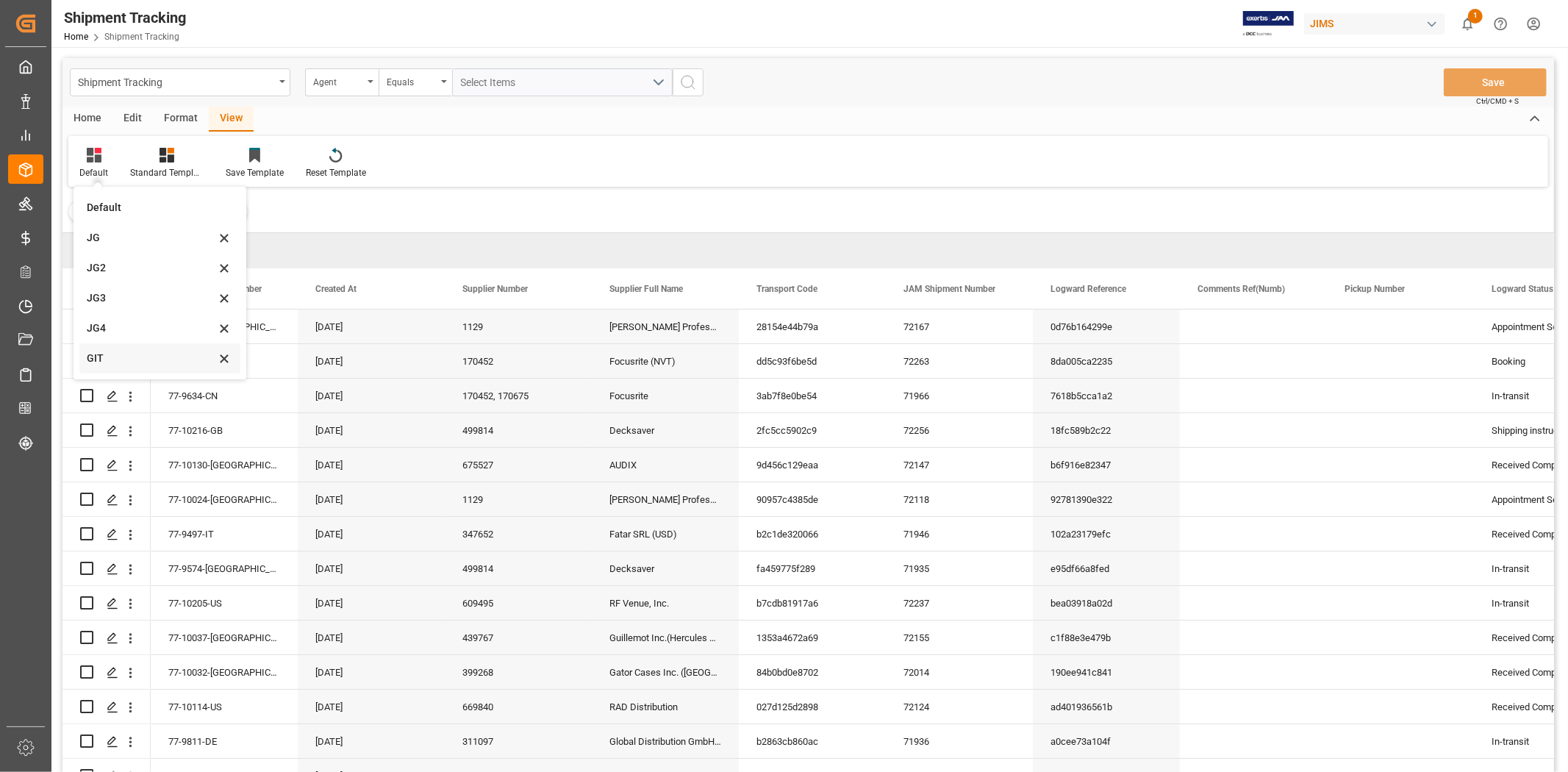 click on "GIT" at bounding box center [151, 358] 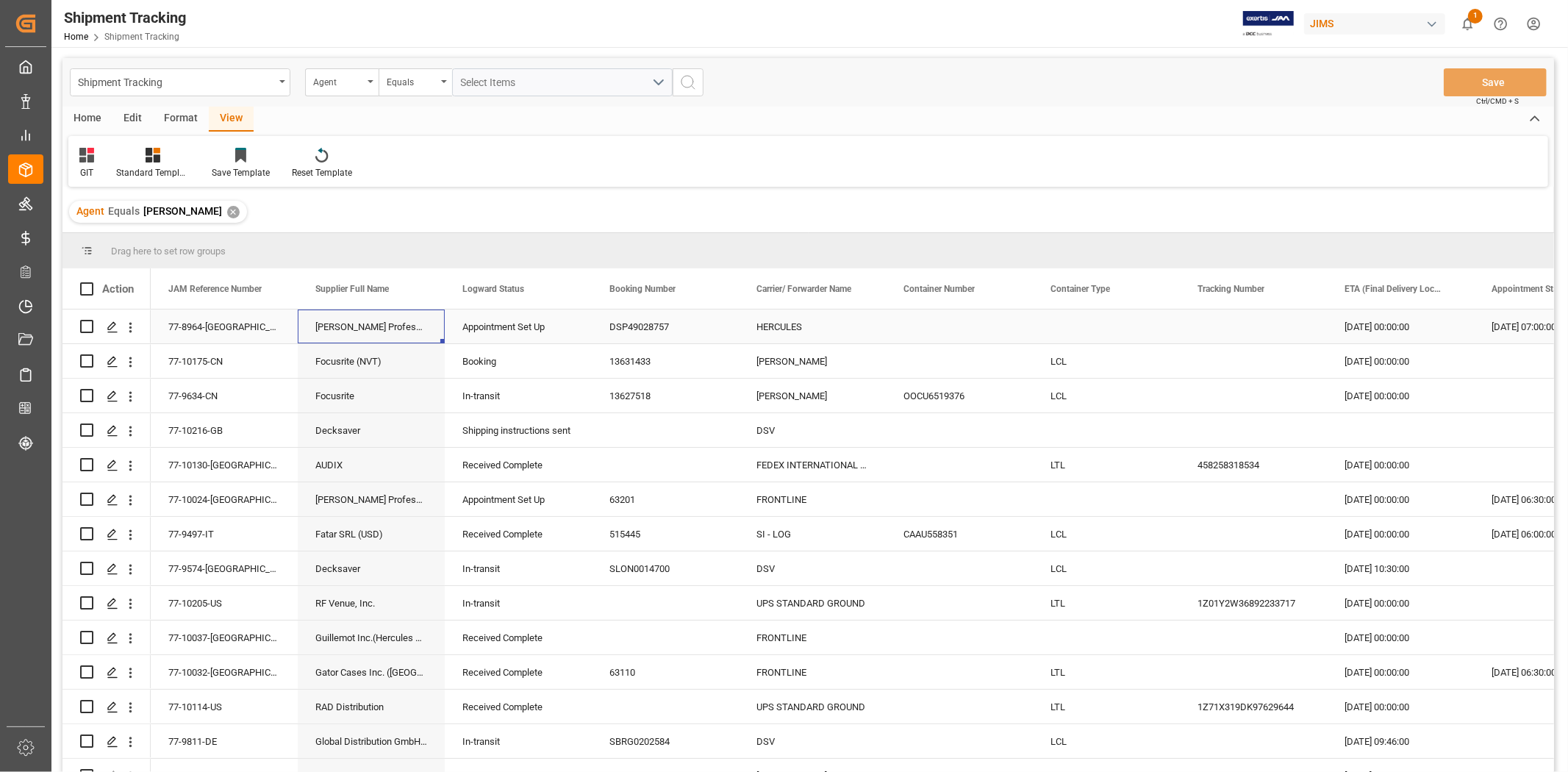 click on "[PERSON_NAME] Professional, Inc." at bounding box center (371, 326) 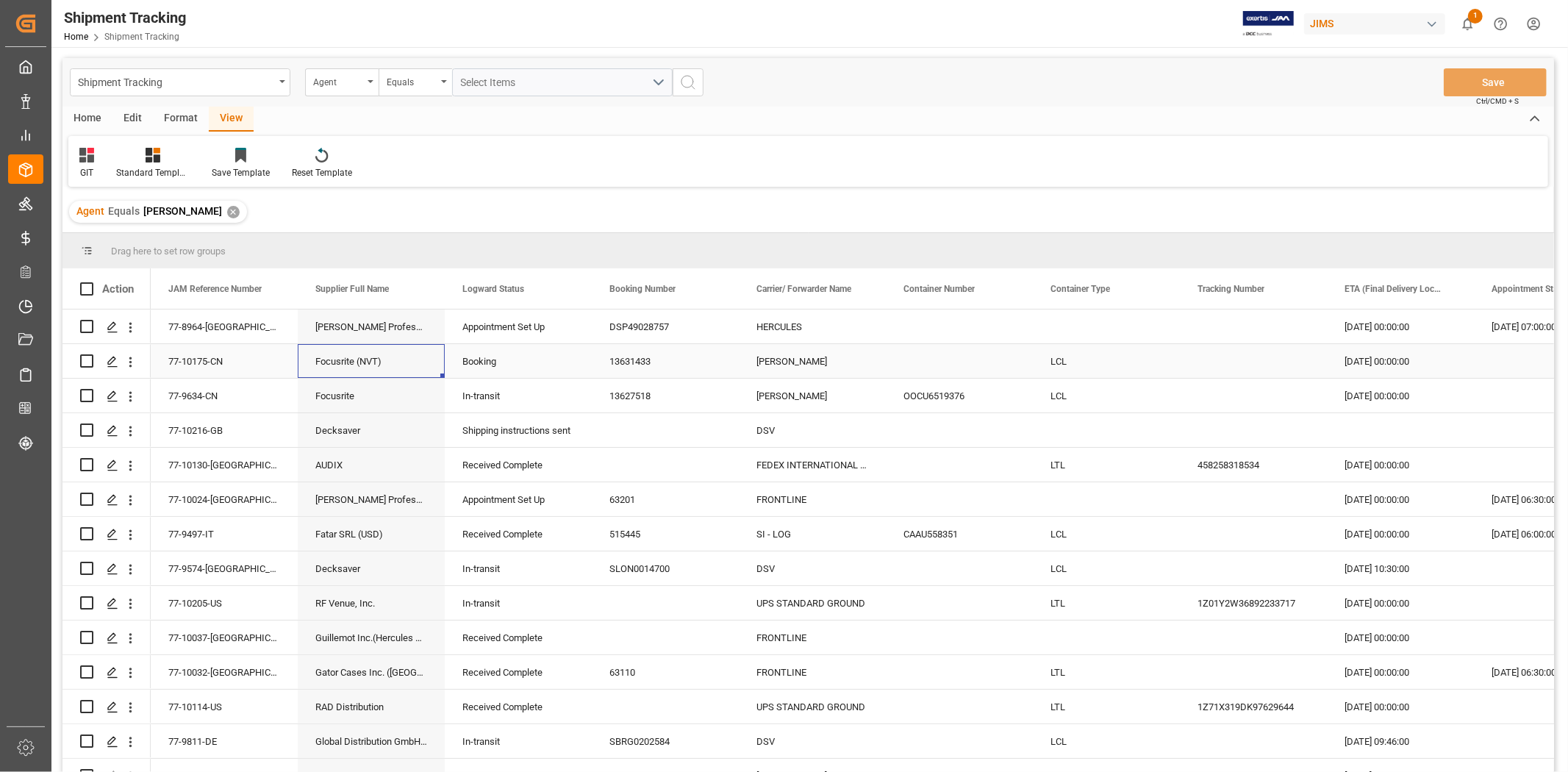 click on "Focusrite (NVT)" at bounding box center [371, 361] 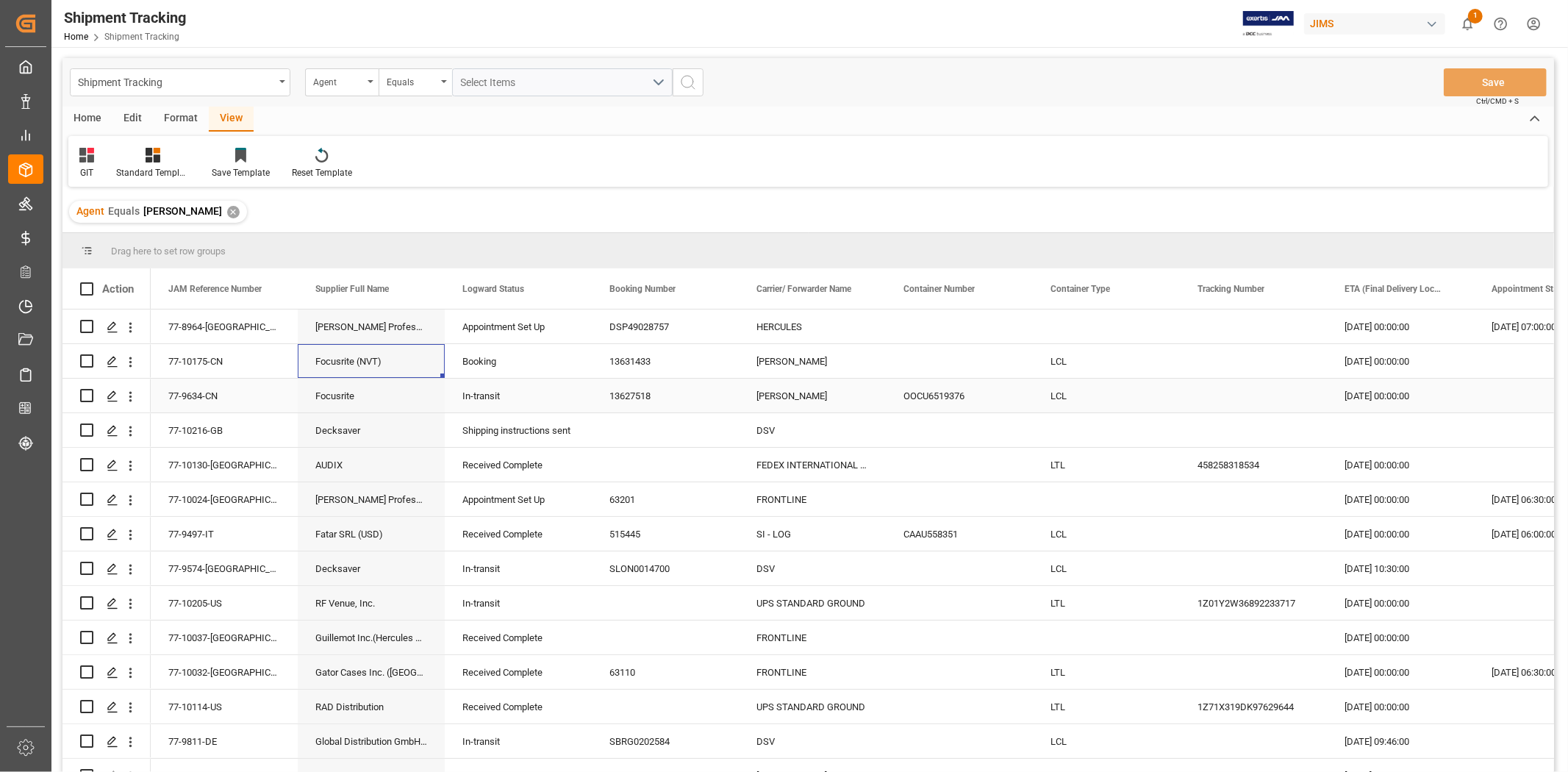 click on "Focusrite" at bounding box center [371, 396] 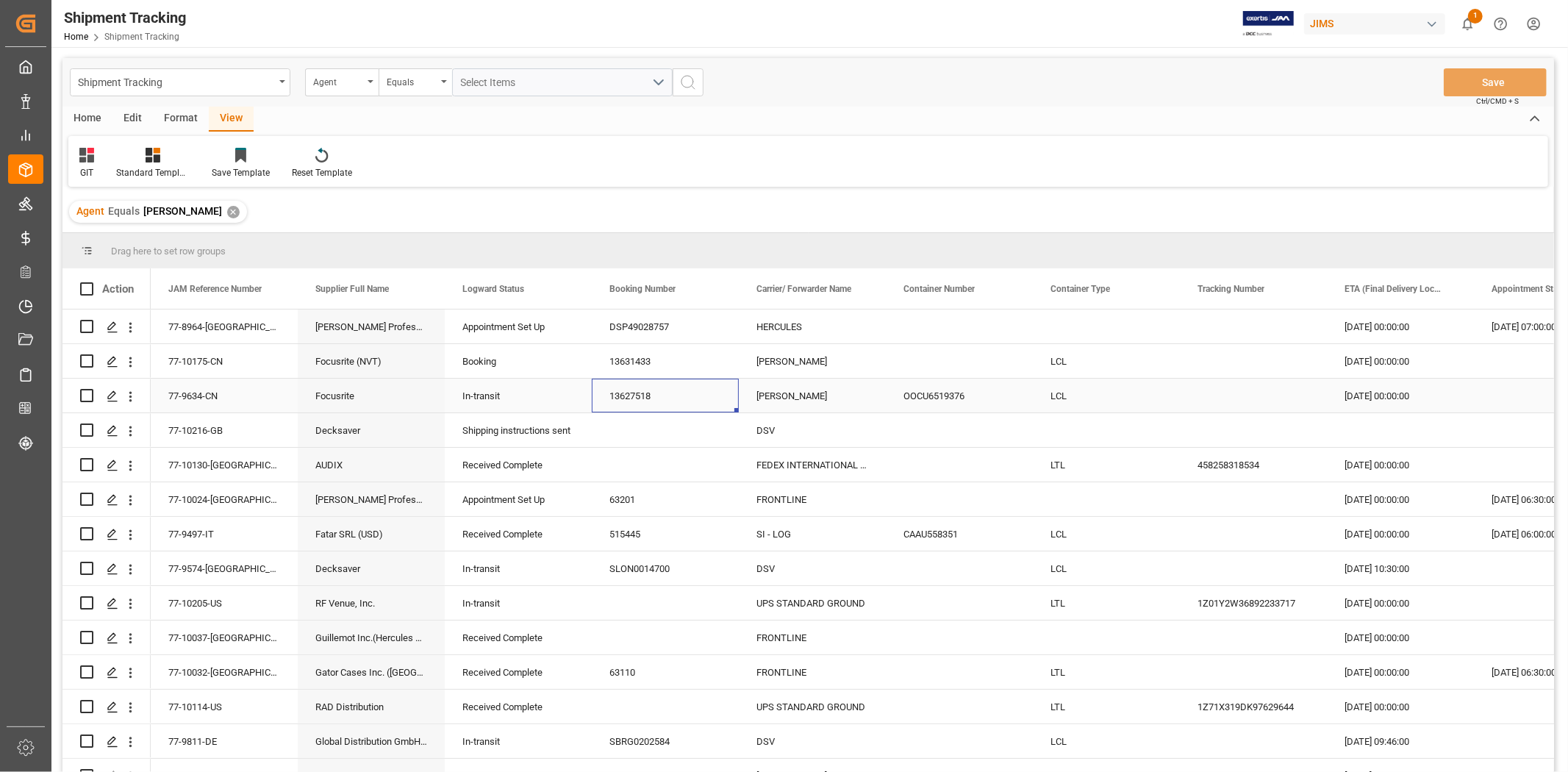 click on "13627518" at bounding box center [665, 396] 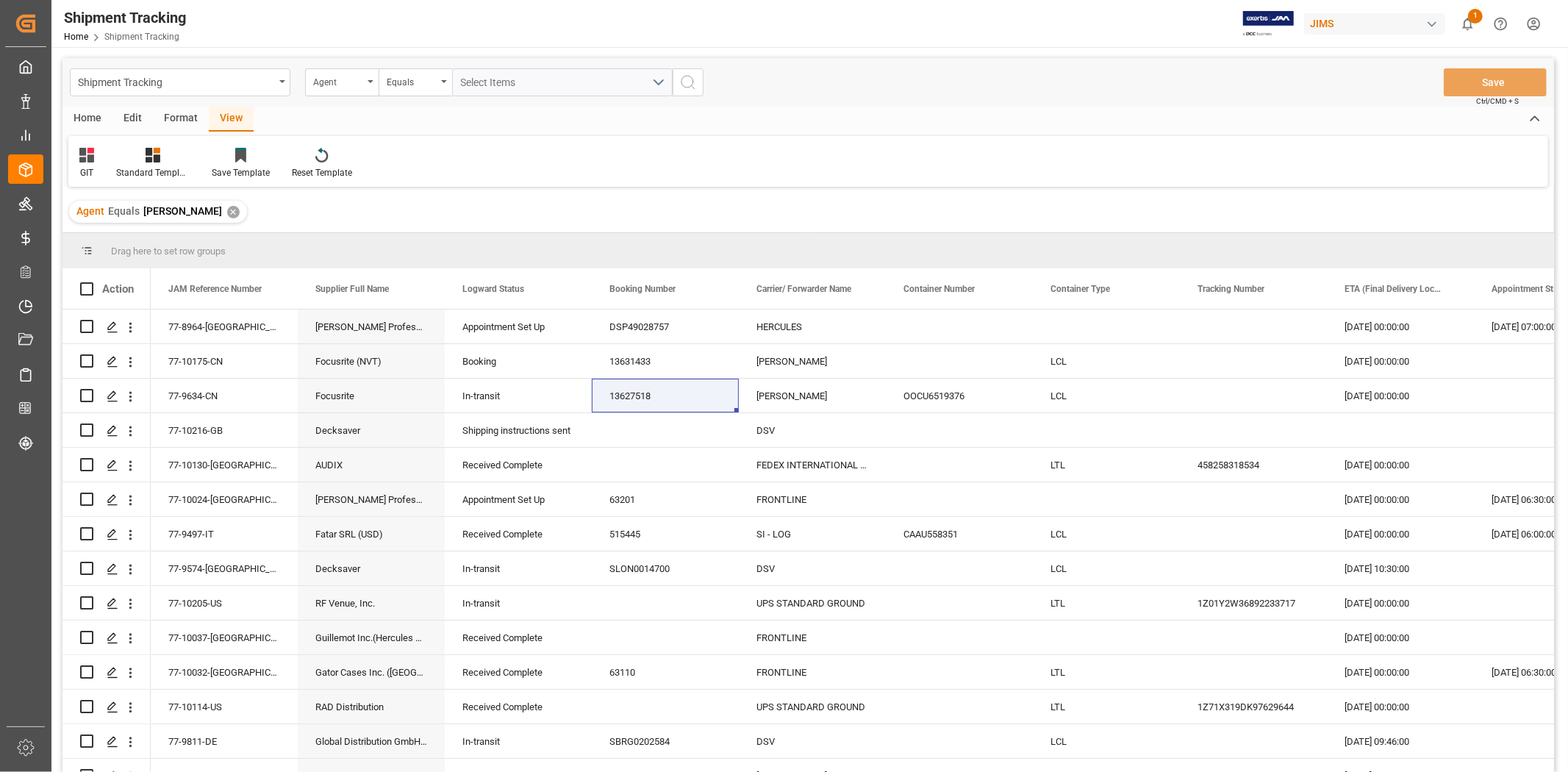 click on "Agent [PERSON_NAME] ✕" at bounding box center (808, 212) 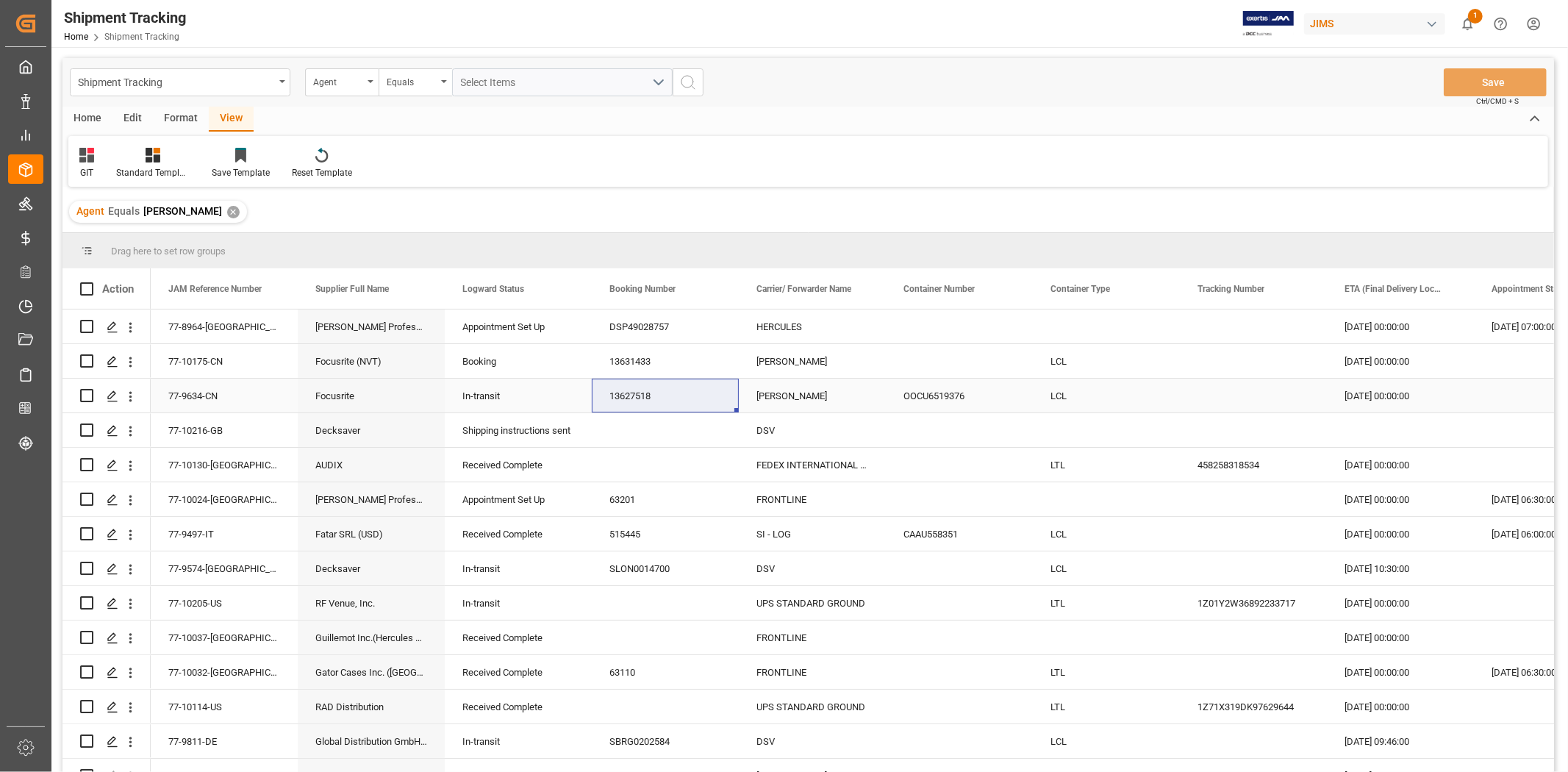 click on "77-9634-CN" at bounding box center [224, 396] 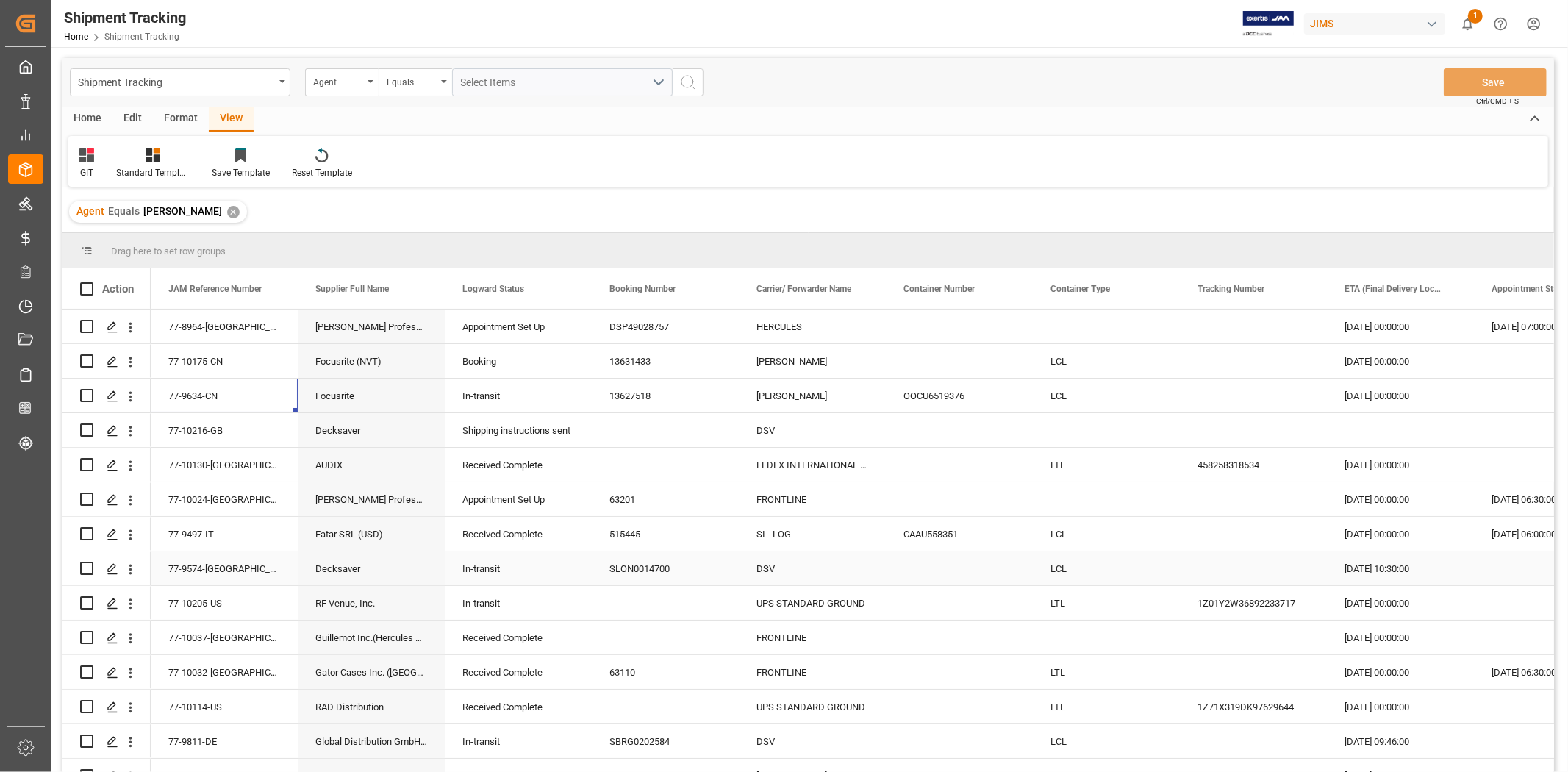 click on "Decksaver" at bounding box center (371, 568) 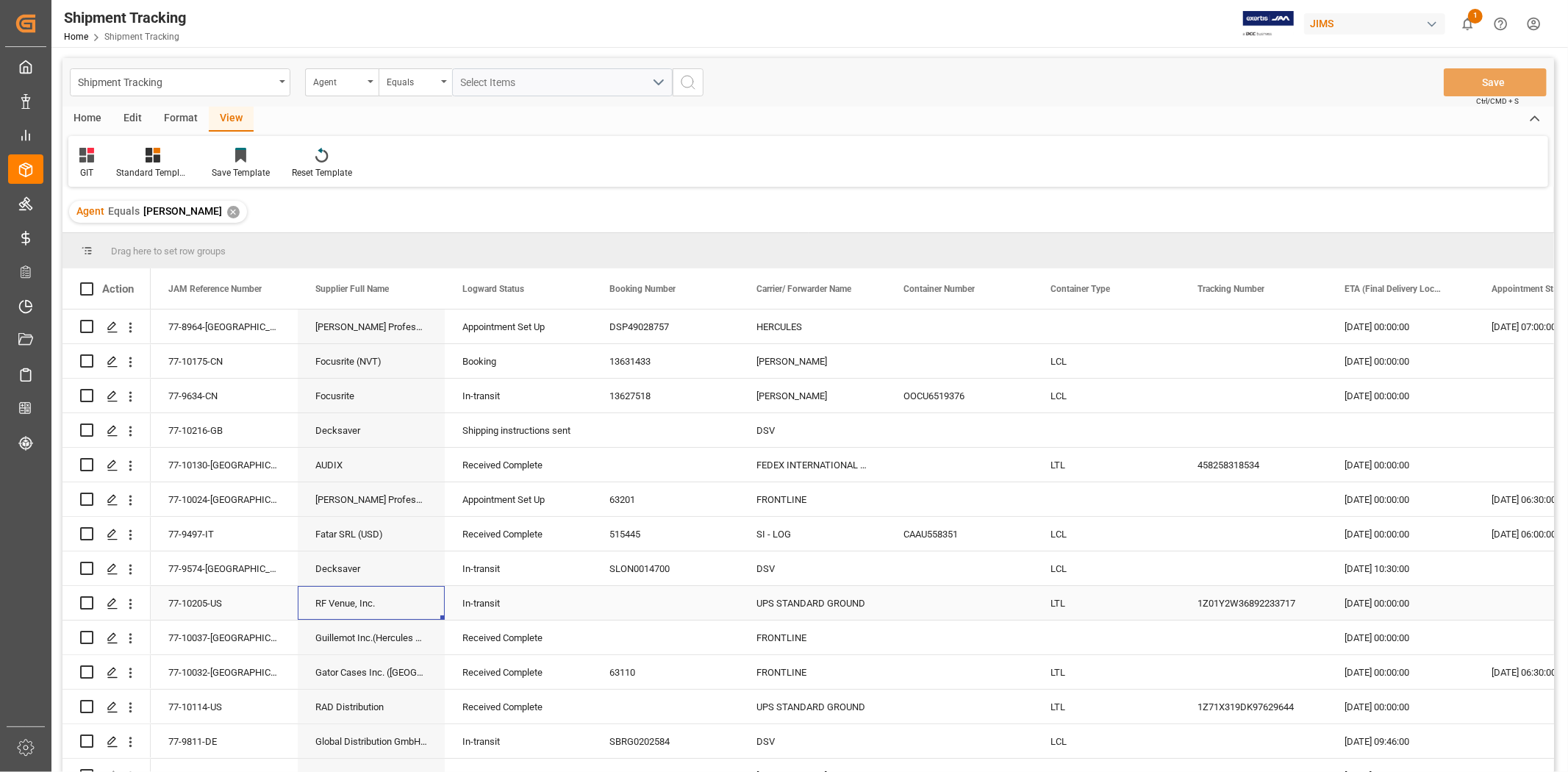 click on "RF Venue, Inc." at bounding box center [371, 603] 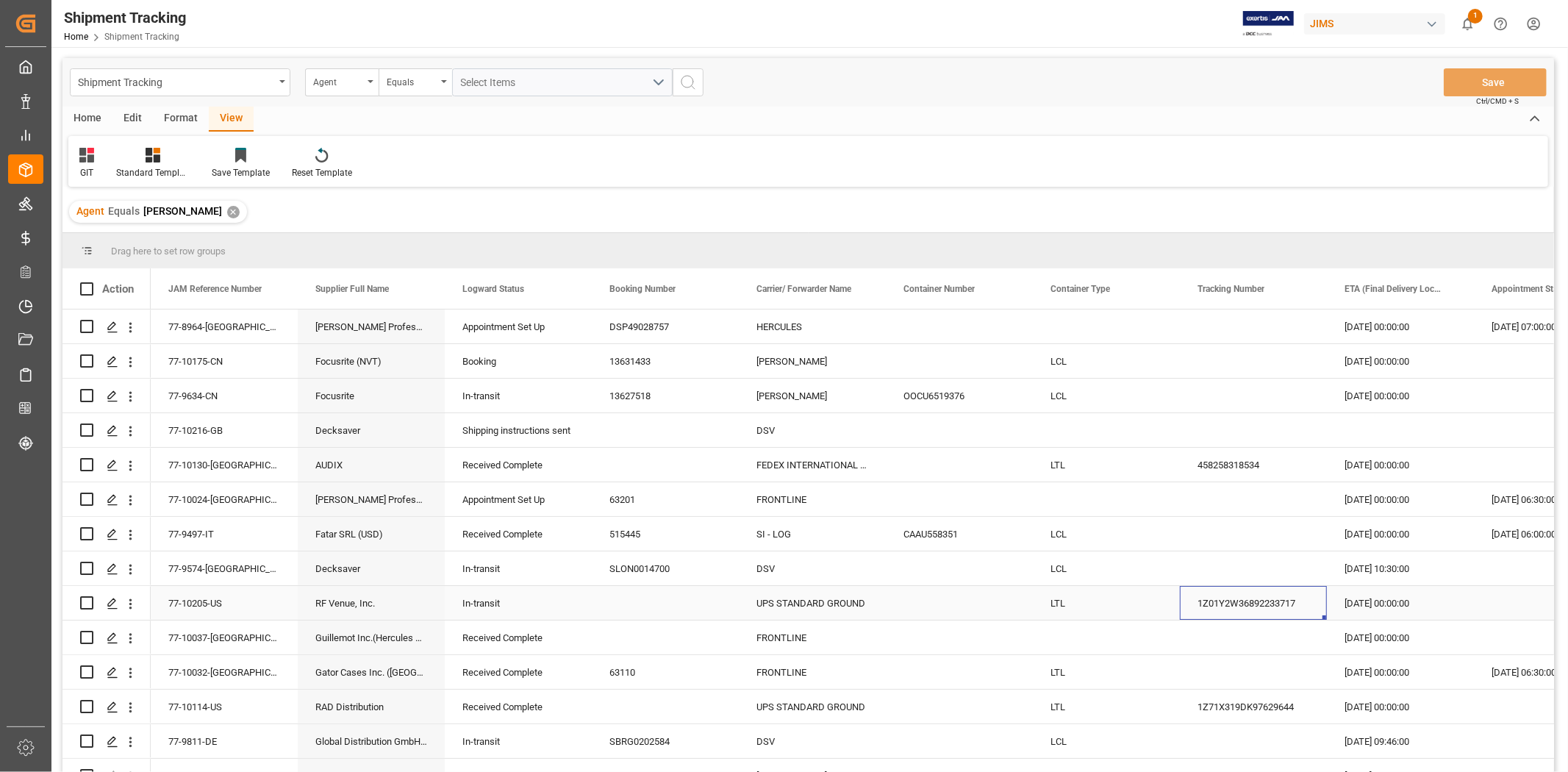 click on "1Z01Y2W36892233717" at bounding box center (1253, 603) 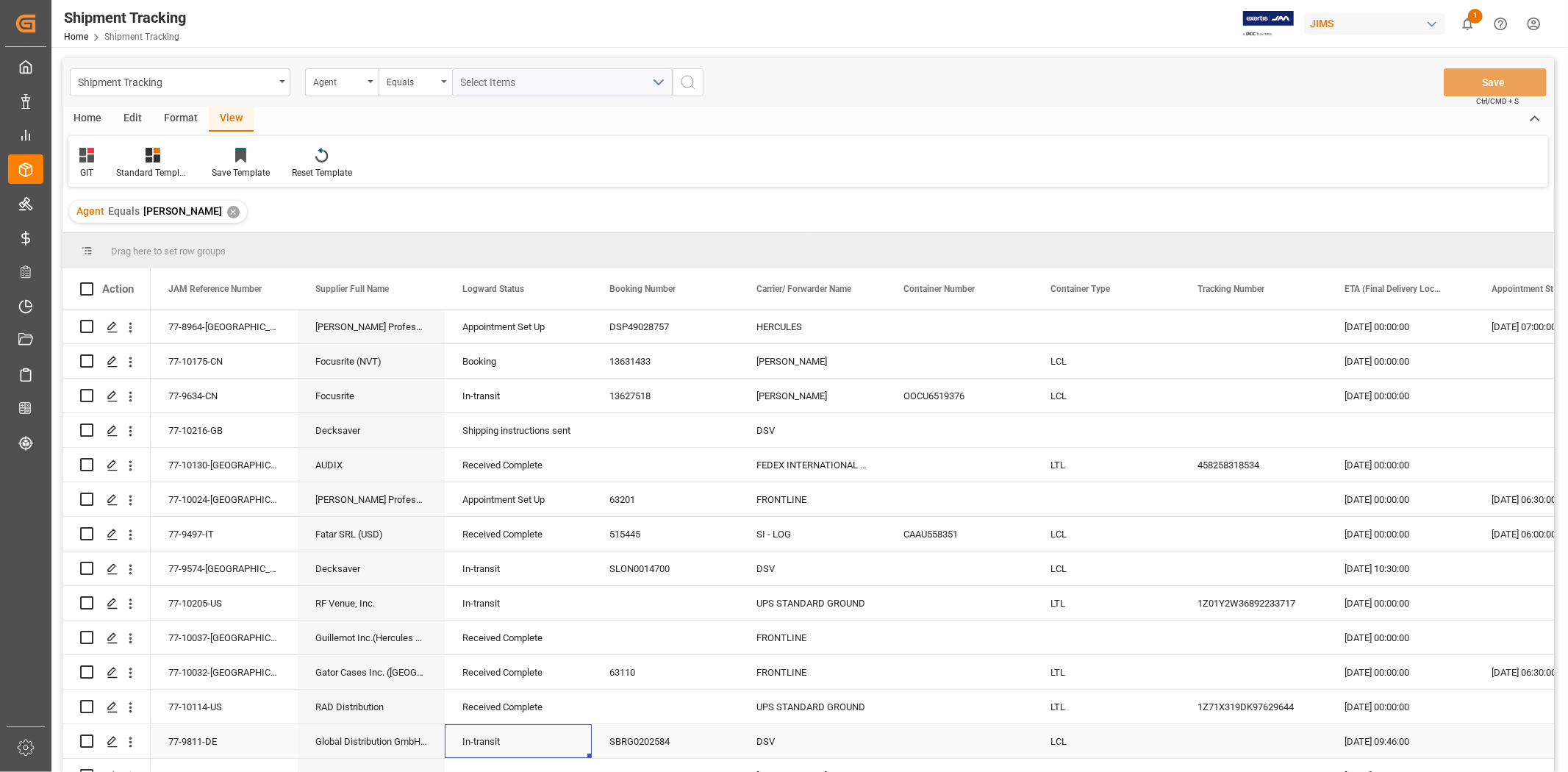 click on "In-transit" at bounding box center (518, 742) 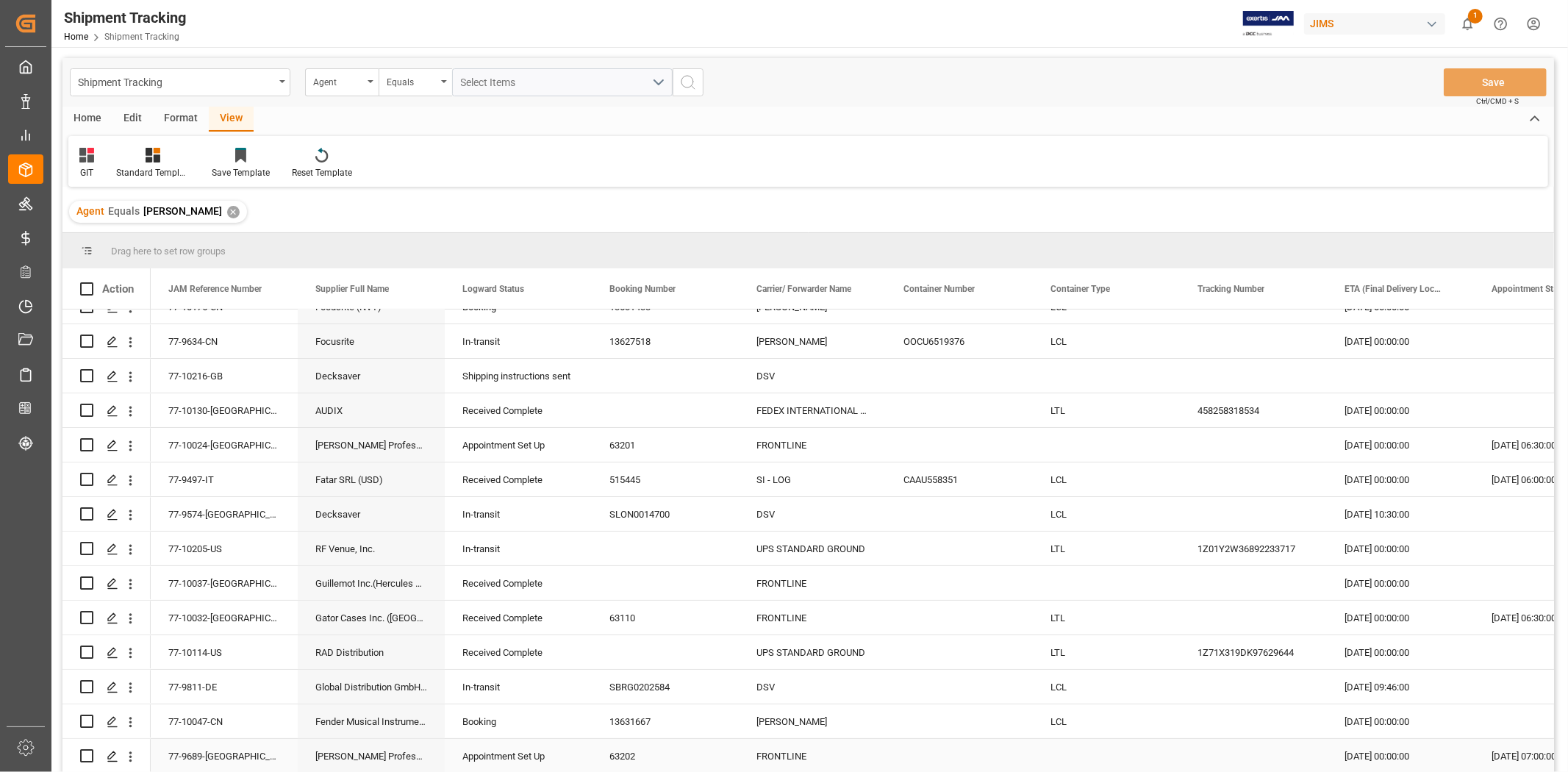 scroll, scrollTop: 89, scrollLeft: 0, axis: vertical 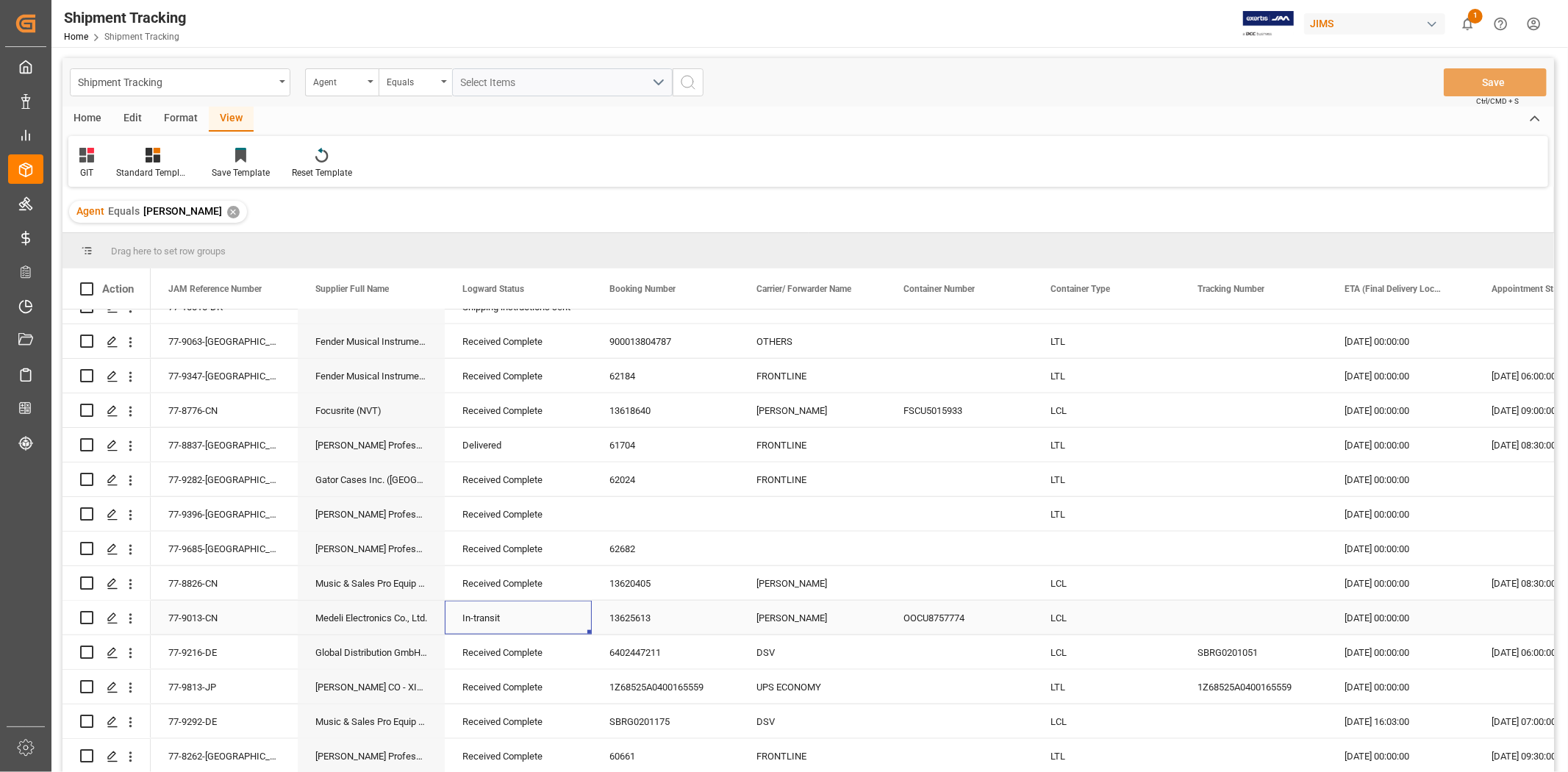 click on "13625613" at bounding box center (665, 618) 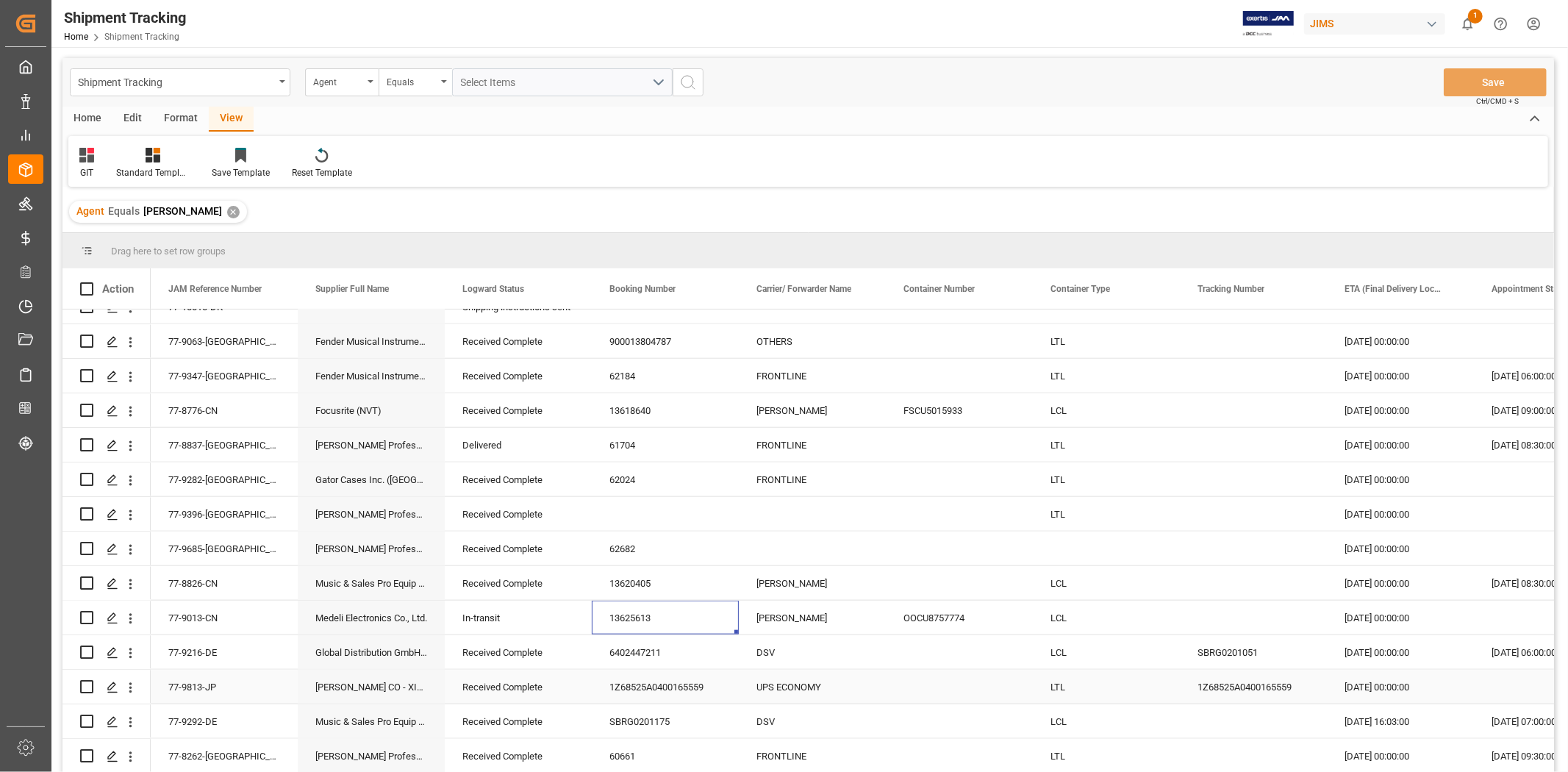 click on "Received Complete" at bounding box center [518, 687] 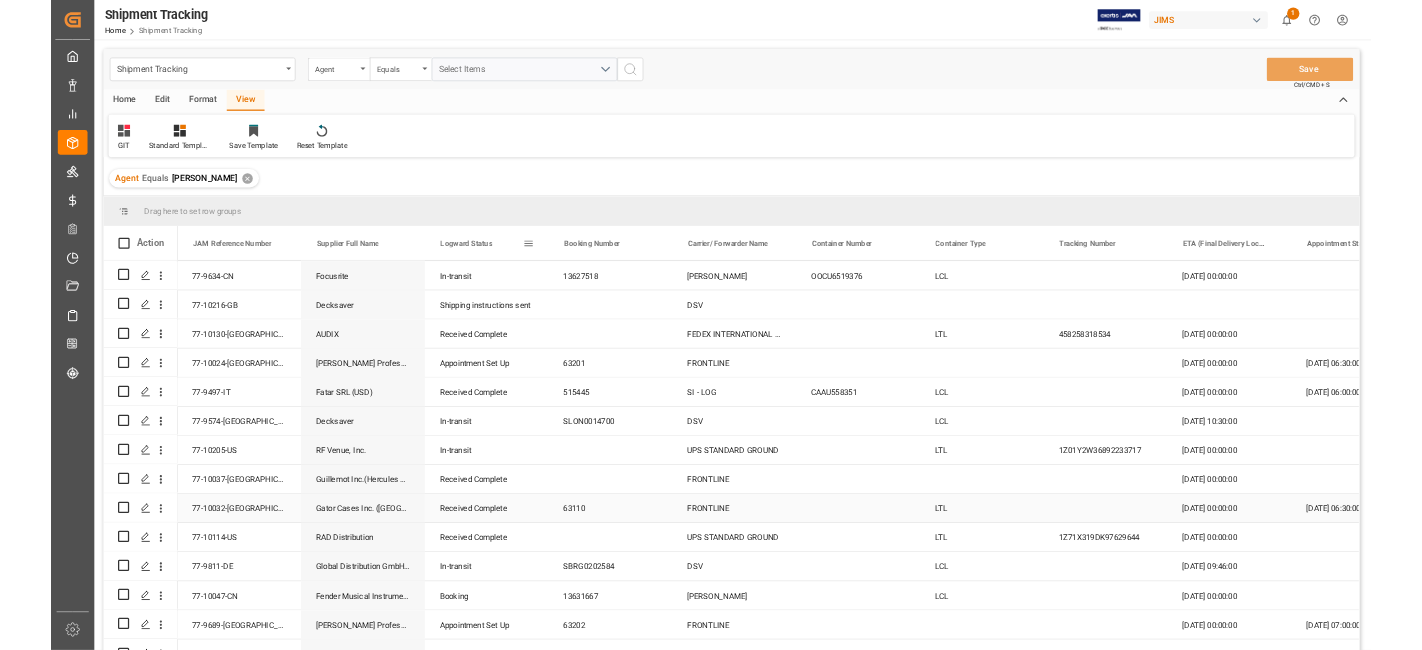 scroll, scrollTop: 0, scrollLeft: 0, axis: both 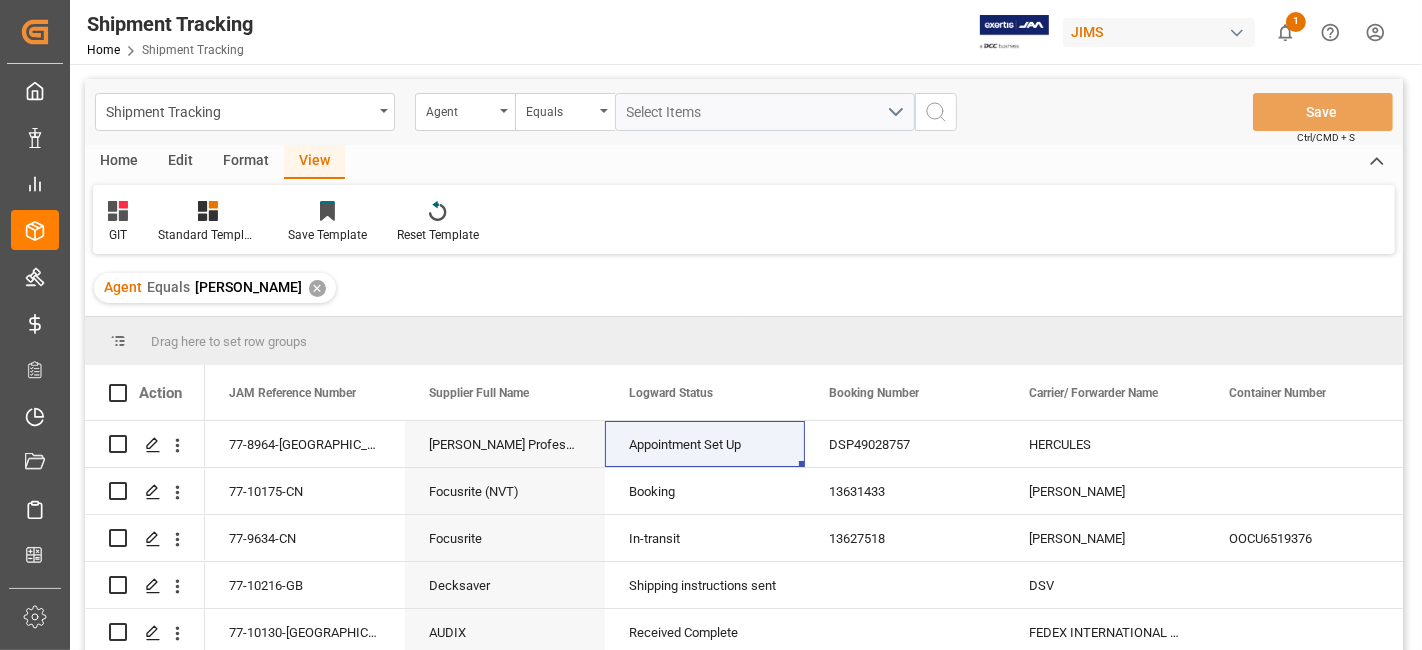 click on "Agent [PERSON_NAME] ✕" at bounding box center (744, 288) 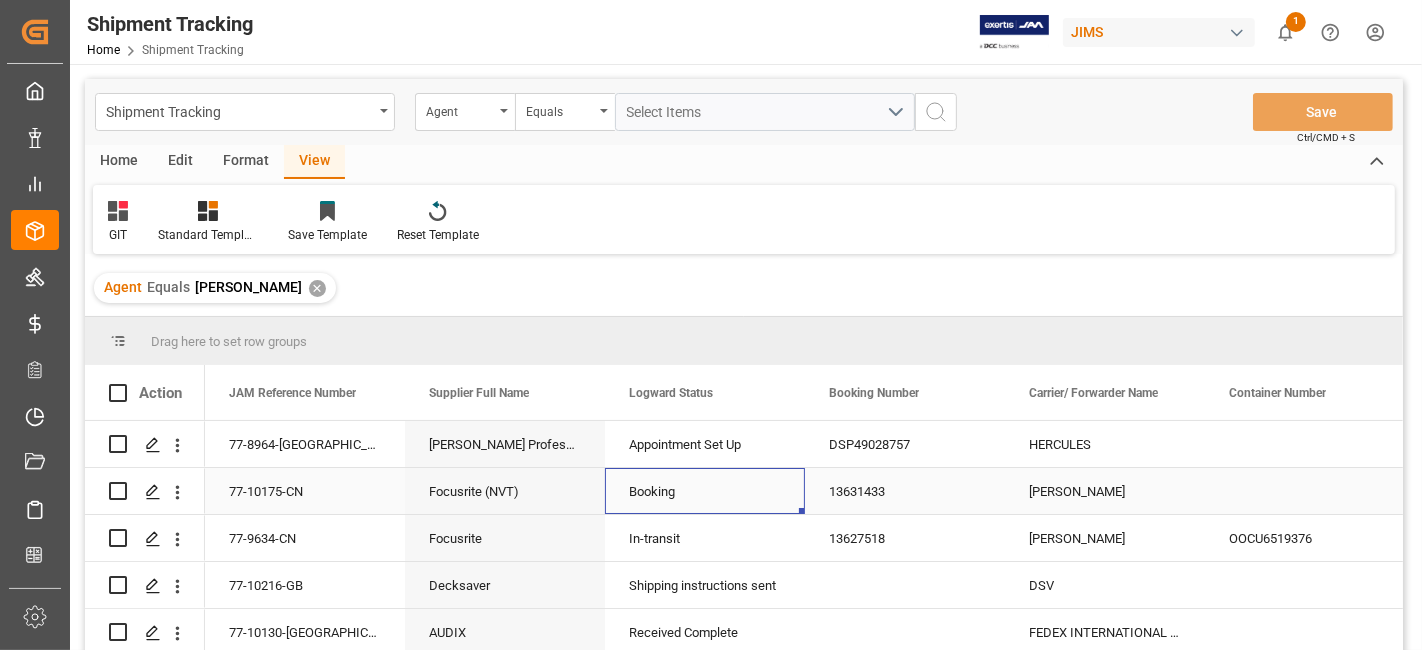 click on "Booking" at bounding box center (705, 492) 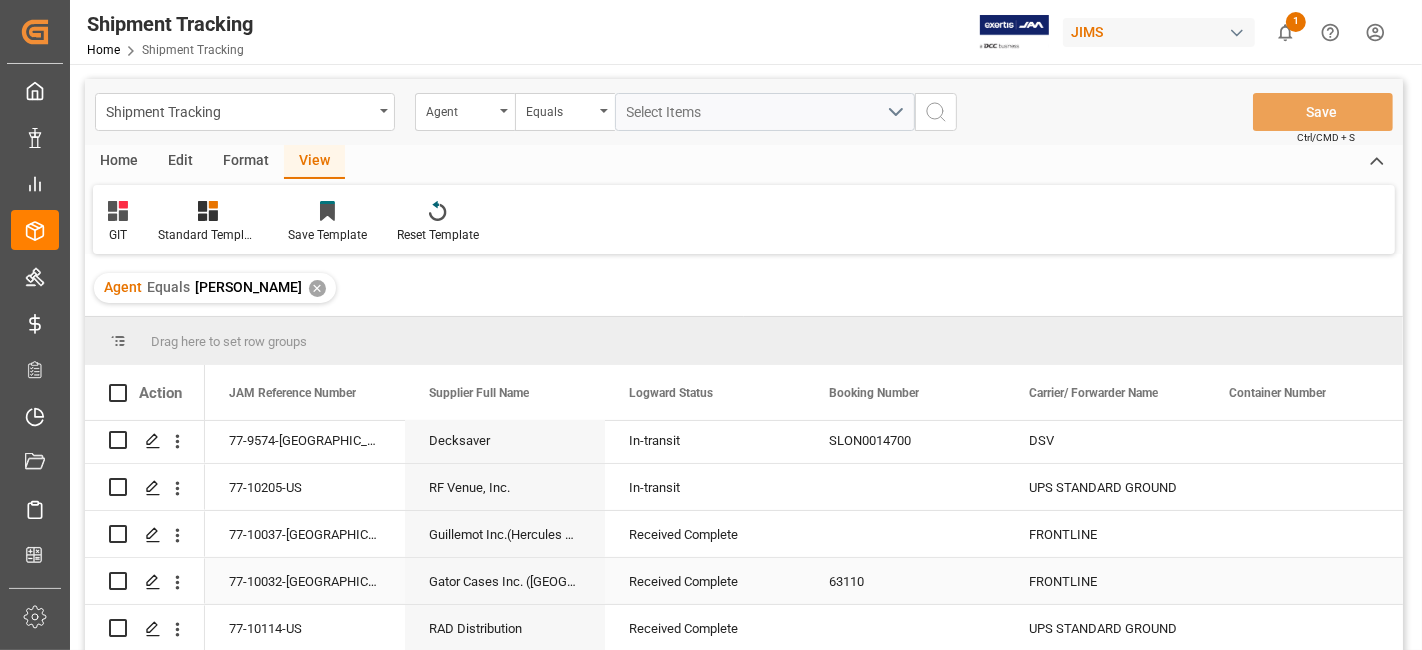 scroll, scrollTop: 555, scrollLeft: 0, axis: vertical 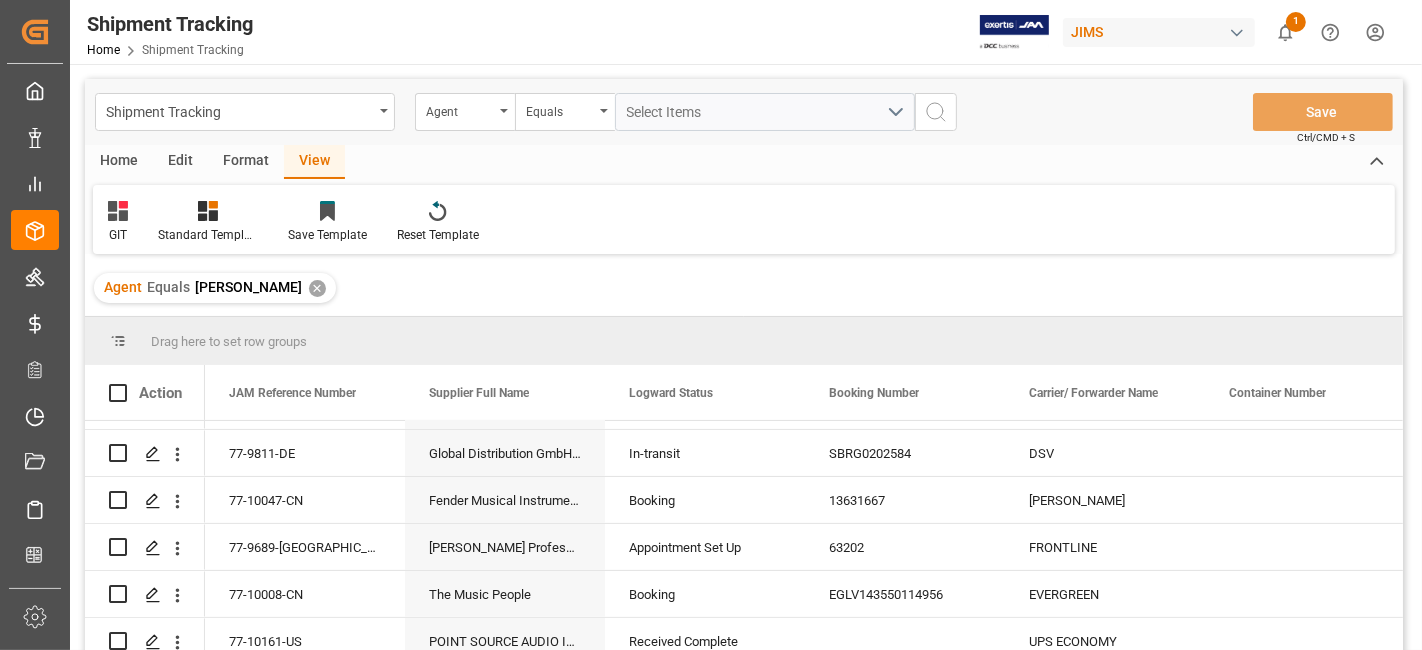 click on "GIT Standard Templates Save Template Reset Template" at bounding box center (744, 219) 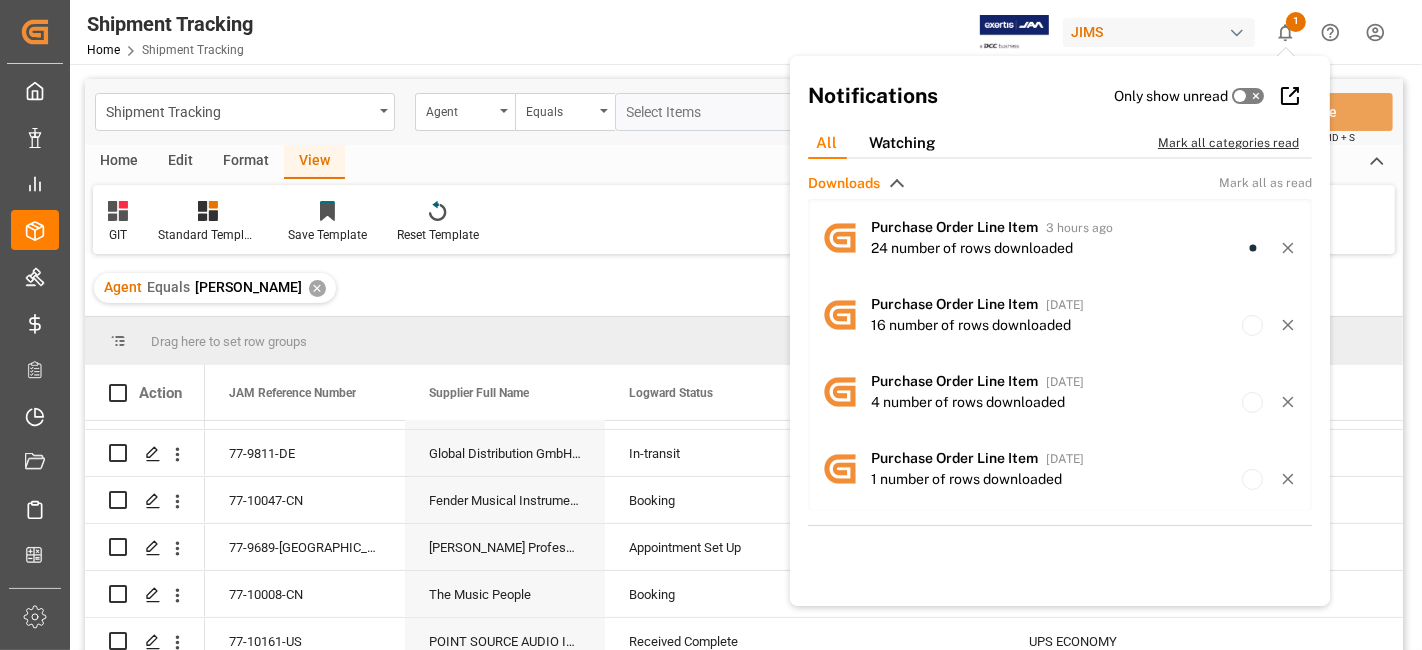 click on "Mark all categories read" at bounding box center (1239, 143) 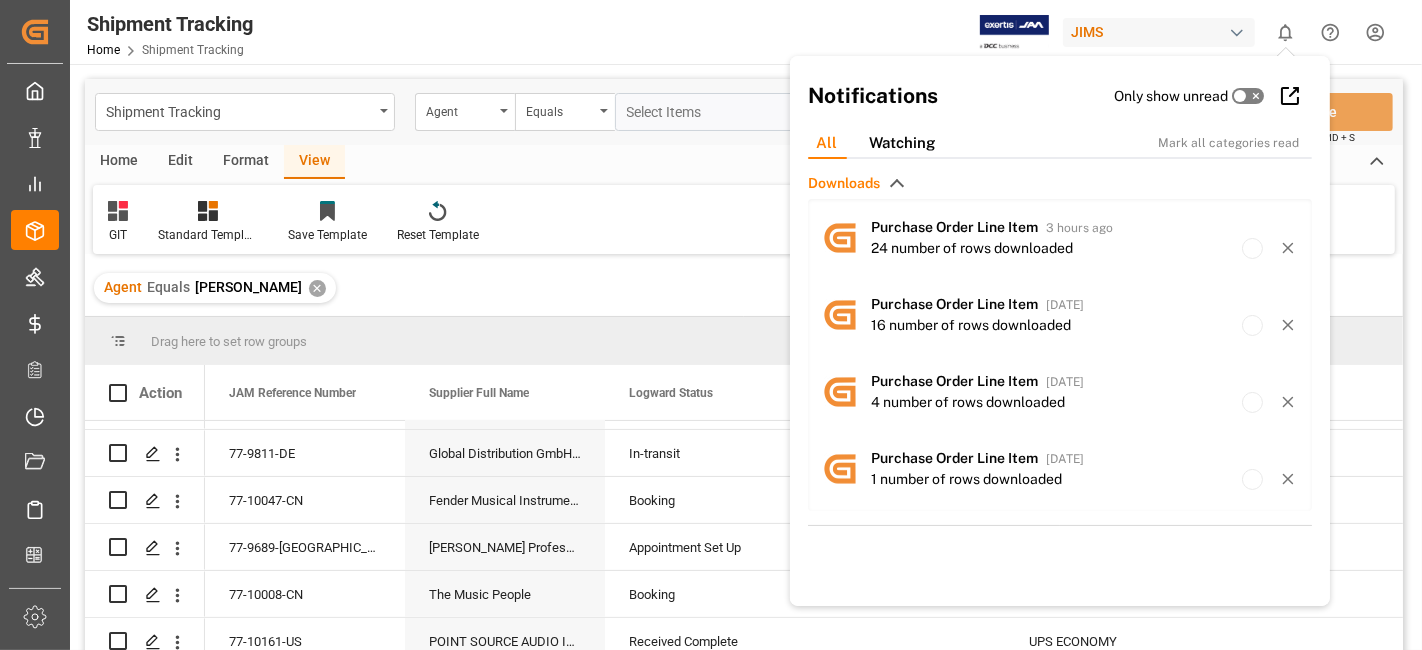 click on "Shipment Tracking Home Shipment Tracking JIMS 0 Notifications Only show unread All Watching Mark all categories read Downloads Purchase Order Line Item 3 hours ago 24 number of rows downloaded Purchase Order Line Item [DATE] 16 number of rows downloaded Purchase Order Line Item [DATE] 4 number of rows downloaded Purchase Order Line Item [DATE] 1 number of rows downloaded Purchase Order Line Item [DATE] 10 number of rows downloaded Purchase Order Line Item [DATE] 14 number of rows downloaded Purchase Order Line Item [DATE] 8 number of rows downloaded Purchase Order Line Item [DATE] 8 number of rows downloaded Purchase Order Line Item [DATE] 19 number of rows downloaded Purchase Order Line Item [DATE] 21 number of rows downloaded Purchase Order Line Item [DATE] 79 number of rows downloaded Purchase Order Line Item [DATE] 13 number of rows downloaded Purchase Order Line Item [DATE] 26 number of rows downloaded" at bounding box center [739, 32] 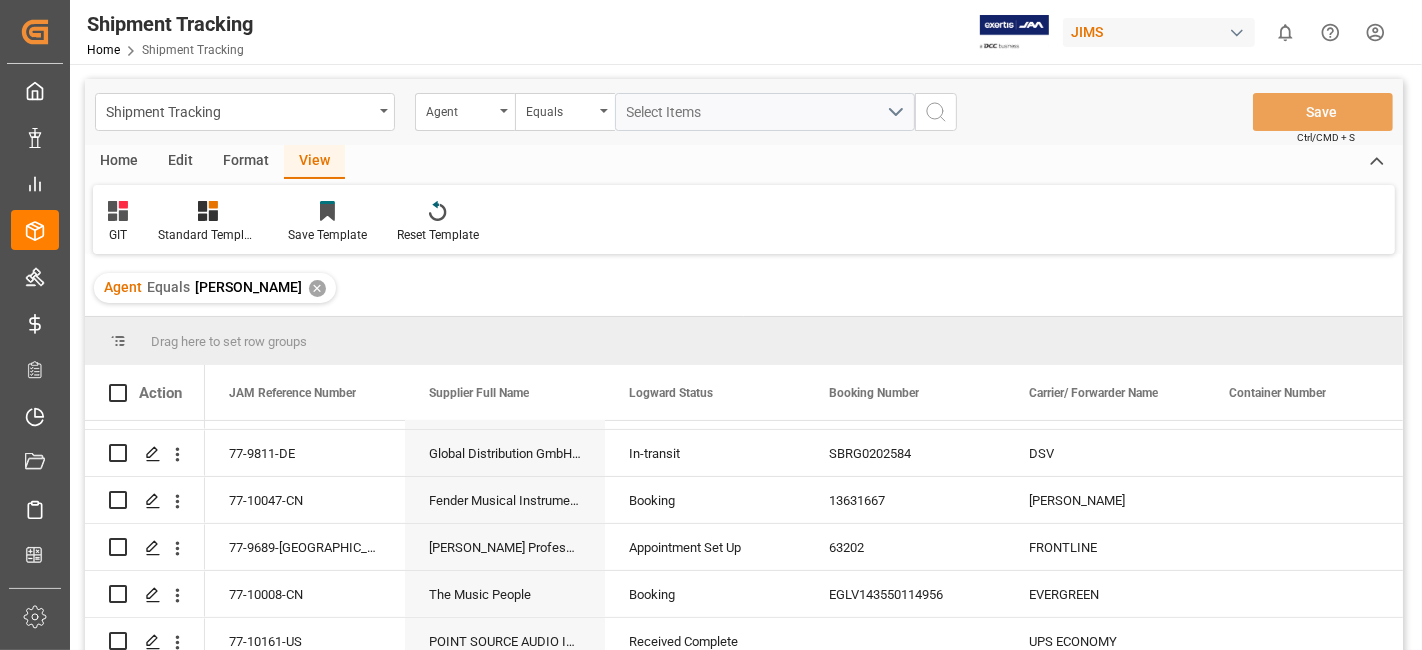 click on "GIT Standard Templates Save Template Reset Template" at bounding box center (744, 219) 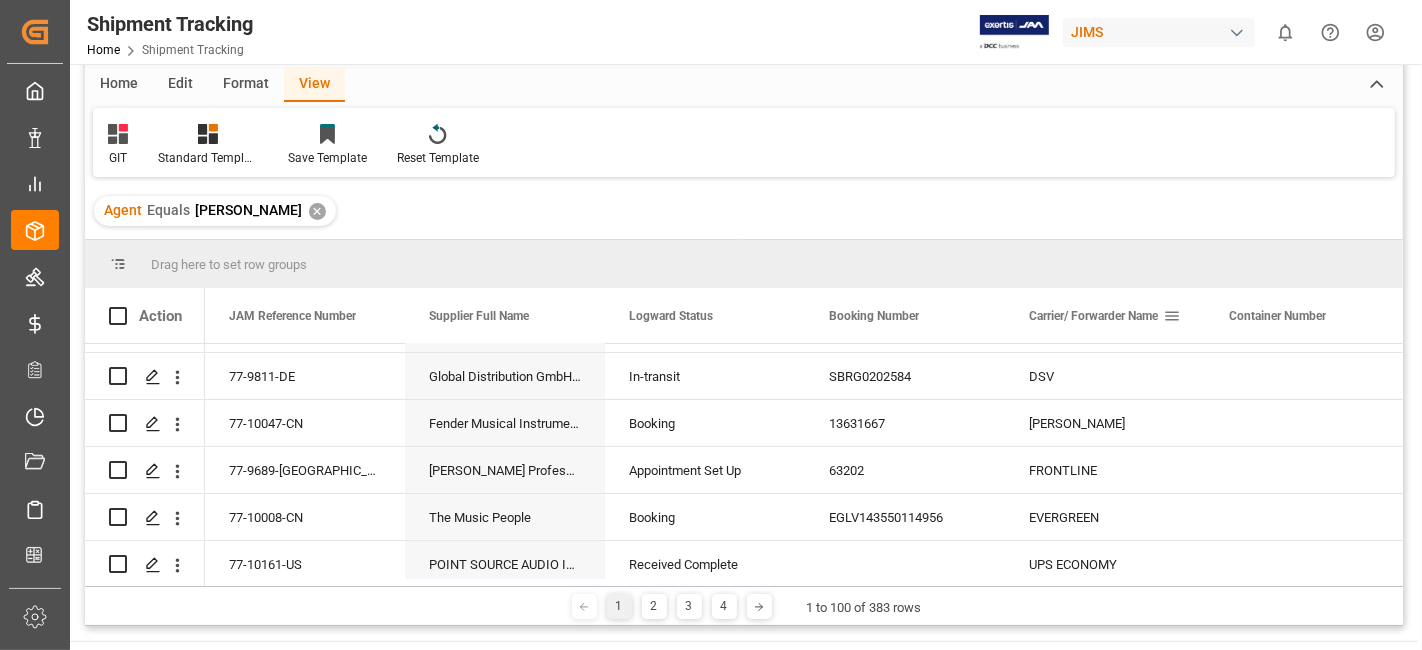 scroll, scrollTop: 111, scrollLeft: 0, axis: vertical 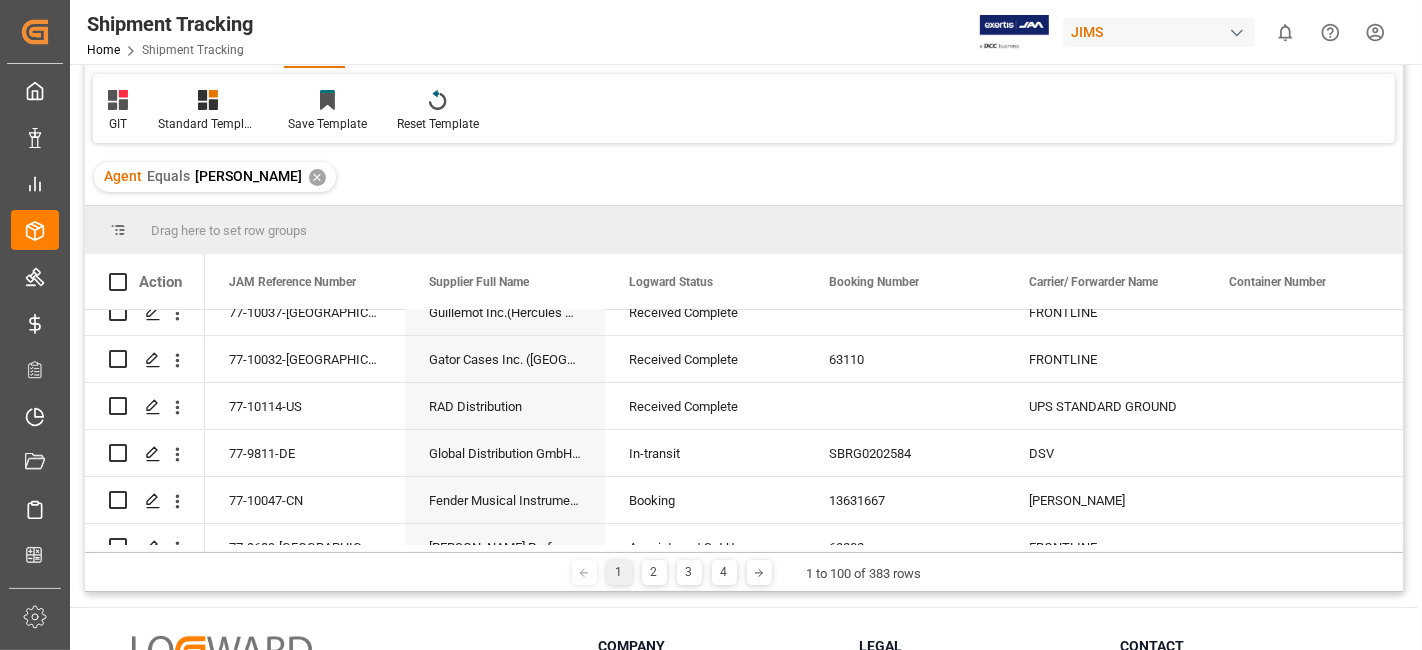 click on "Agent [PERSON_NAME] ✕" at bounding box center [744, 177] 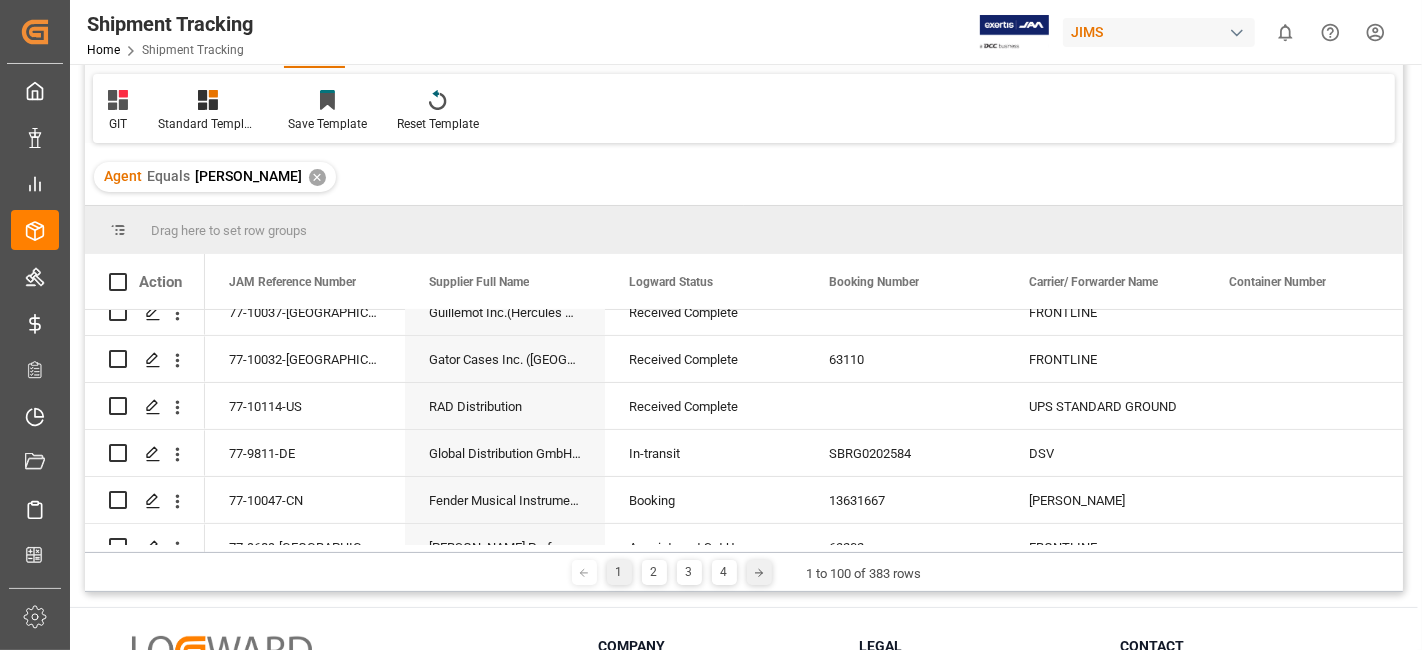 click 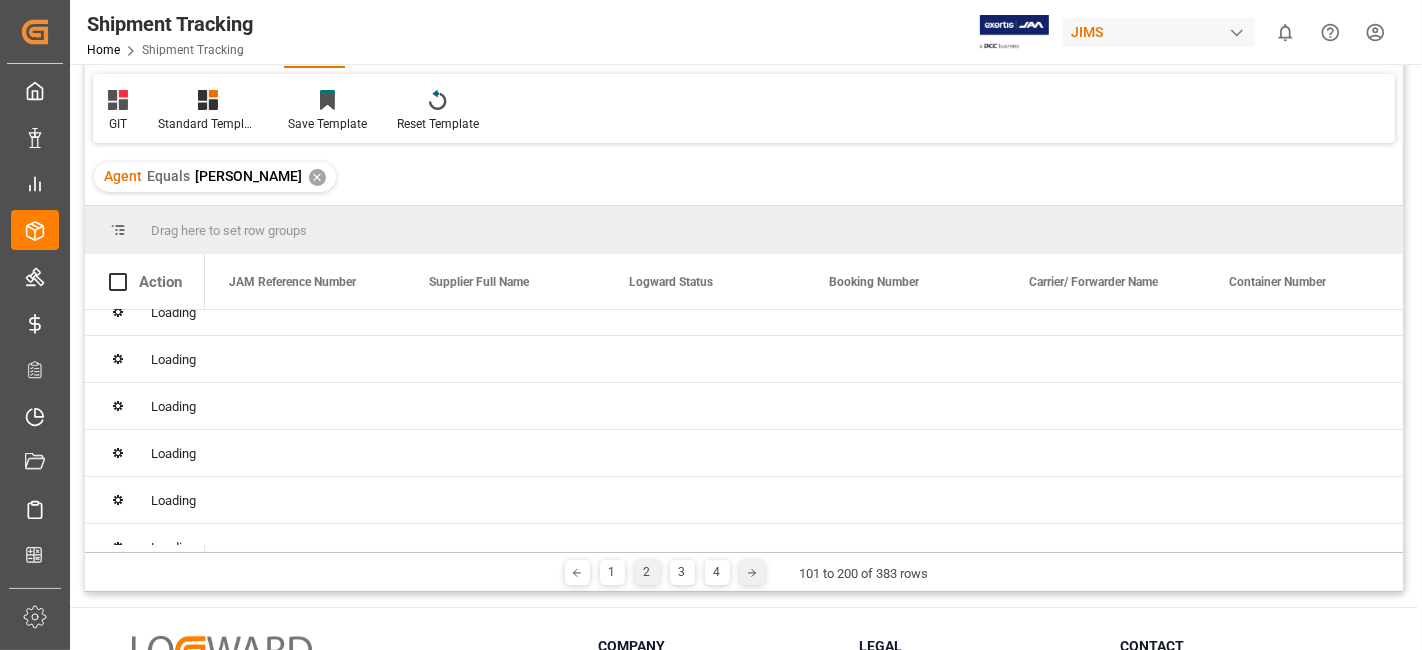 scroll, scrollTop: 0, scrollLeft: 0, axis: both 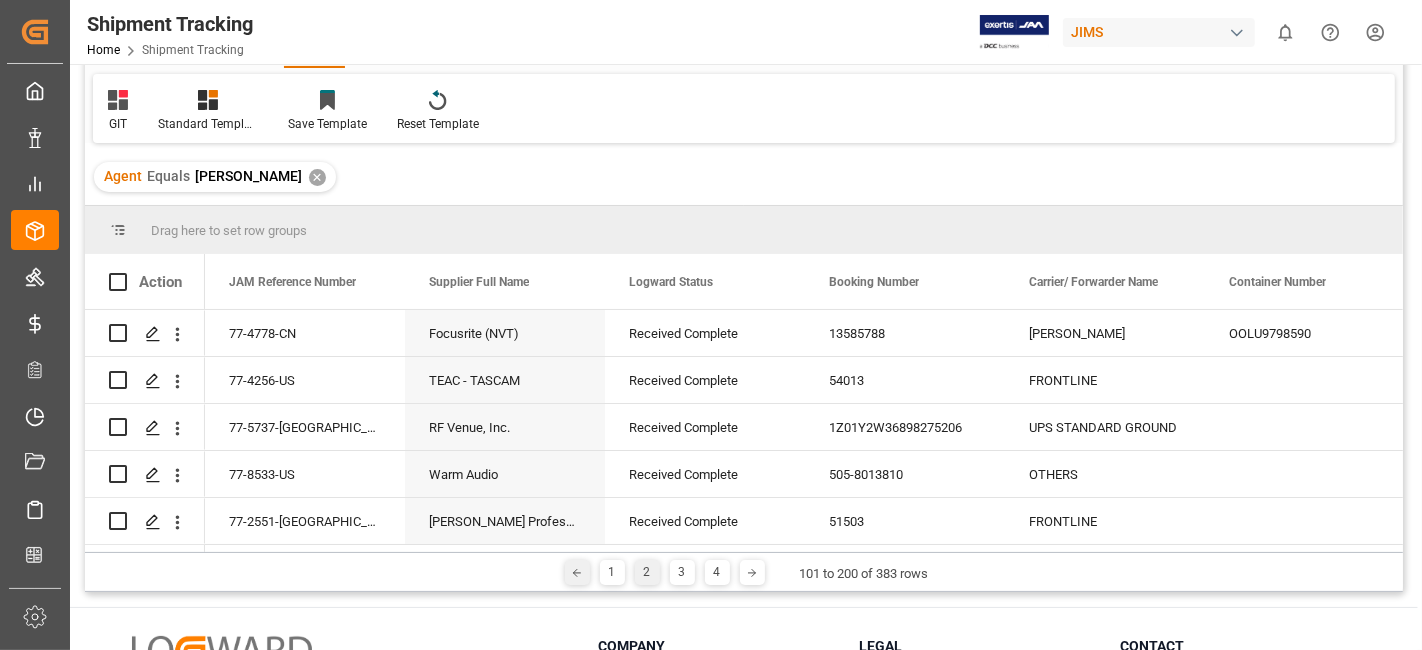 click at bounding box center (577, 572) 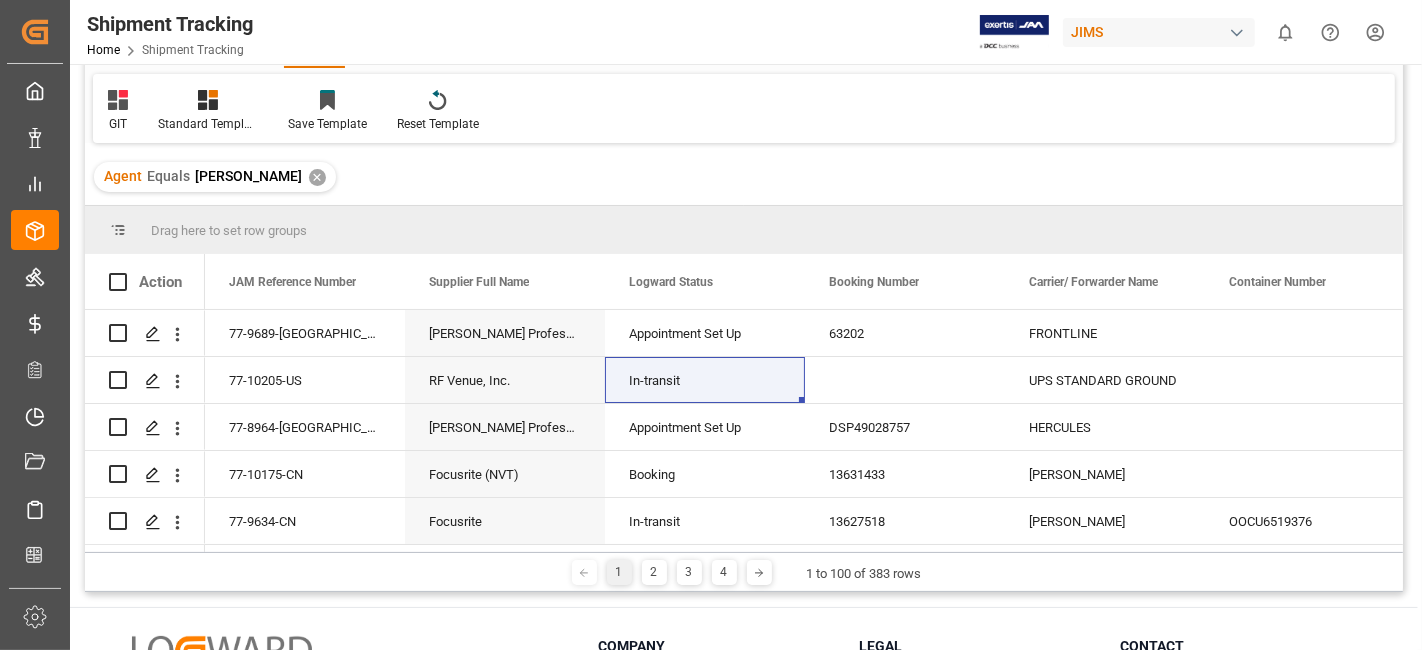 click on "GIT Standard Templates Save Template Reset Template" at bounding box center [744, 108] 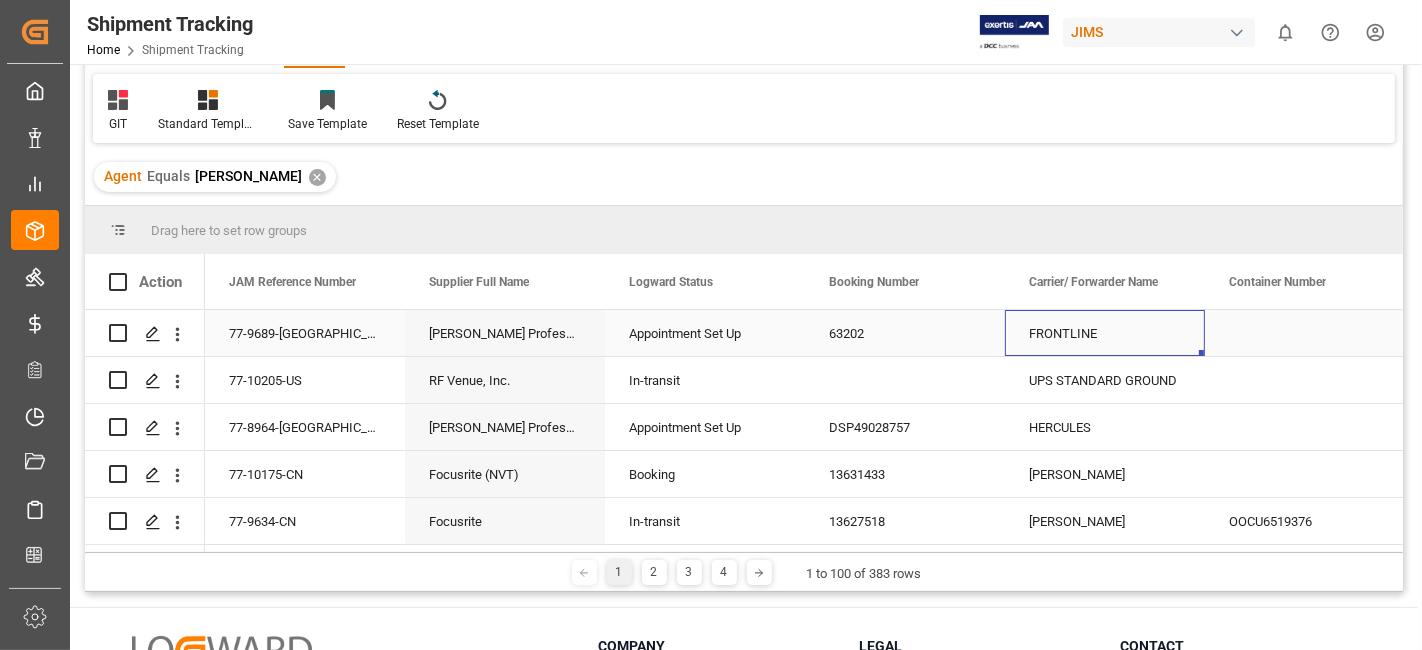 click on "FRONTLINE" at bounding box center (1105, 333) 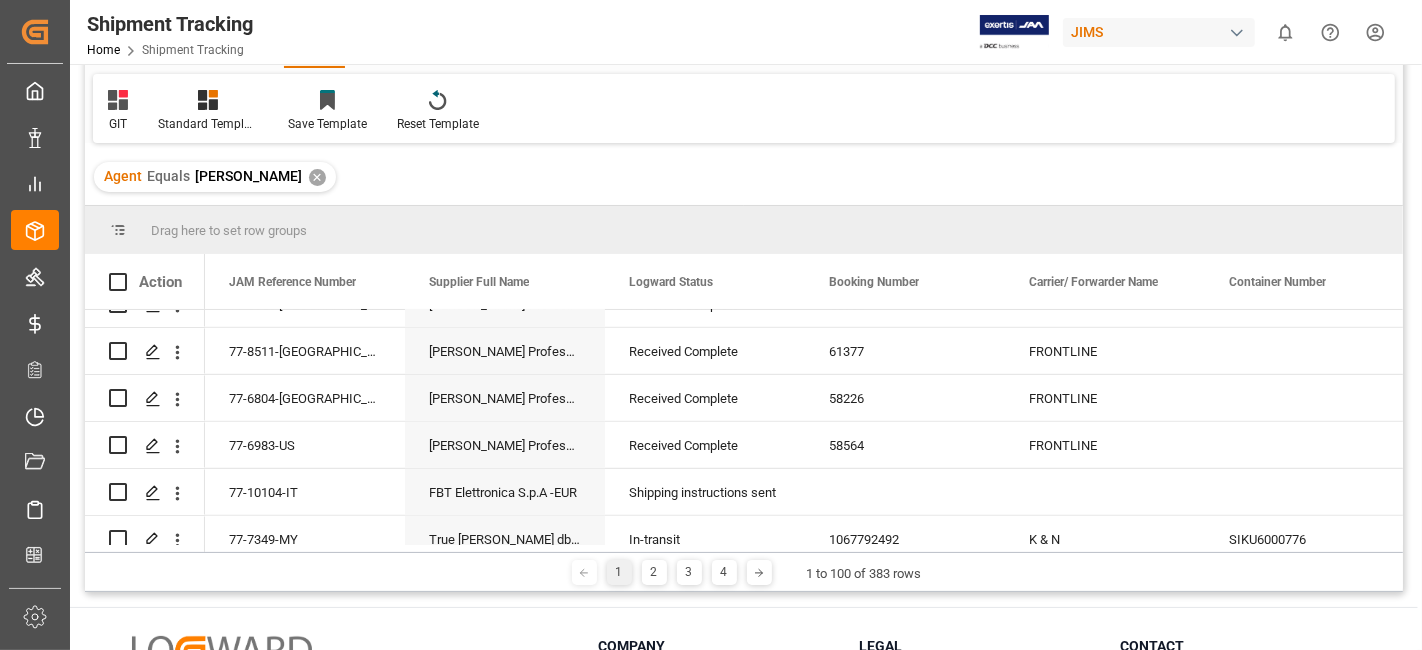scroll, scrollTop: 0, scrollLeft: 0, axis: both 